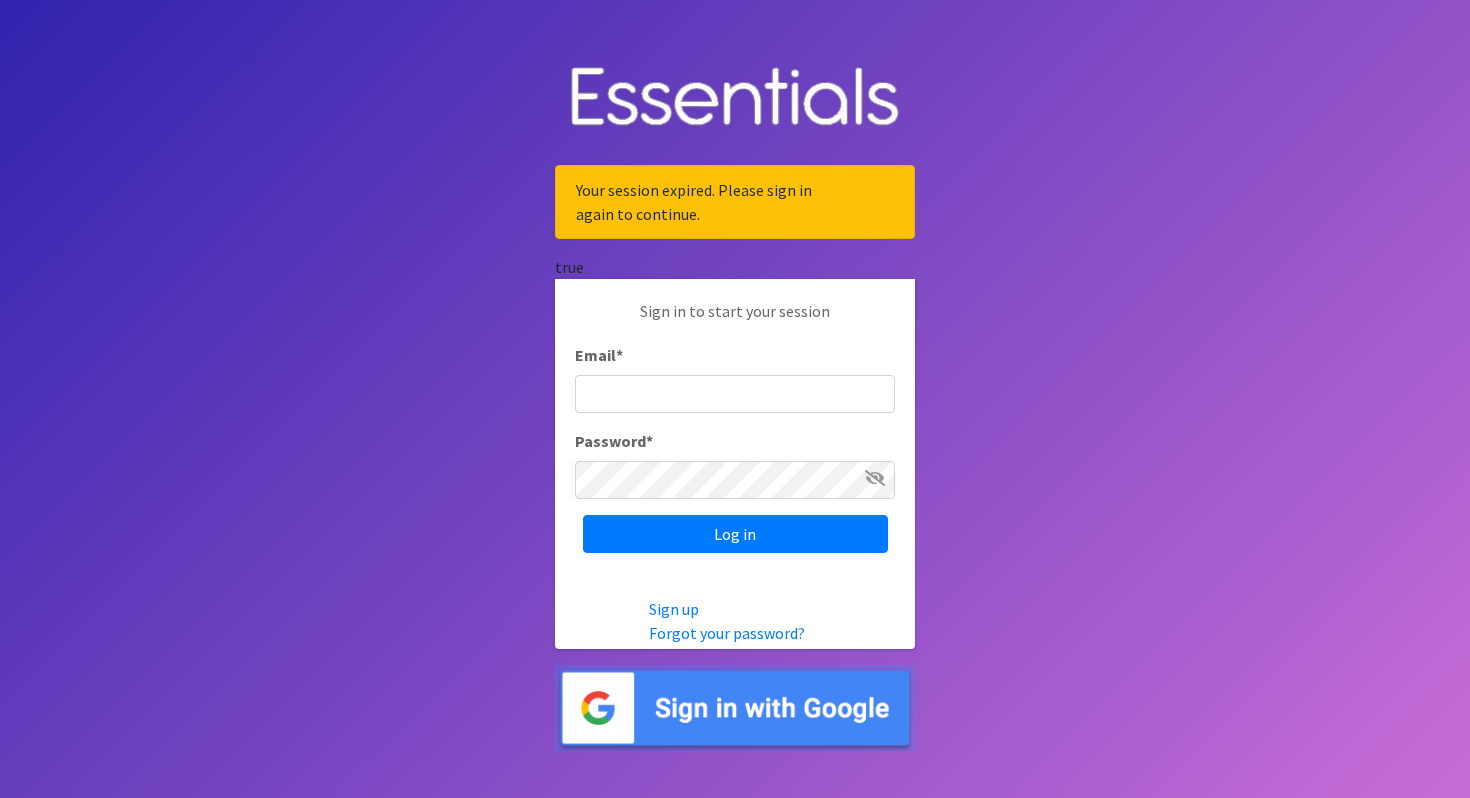 scroll, scrollTop: 0, scrollLeft: 0, axis: both 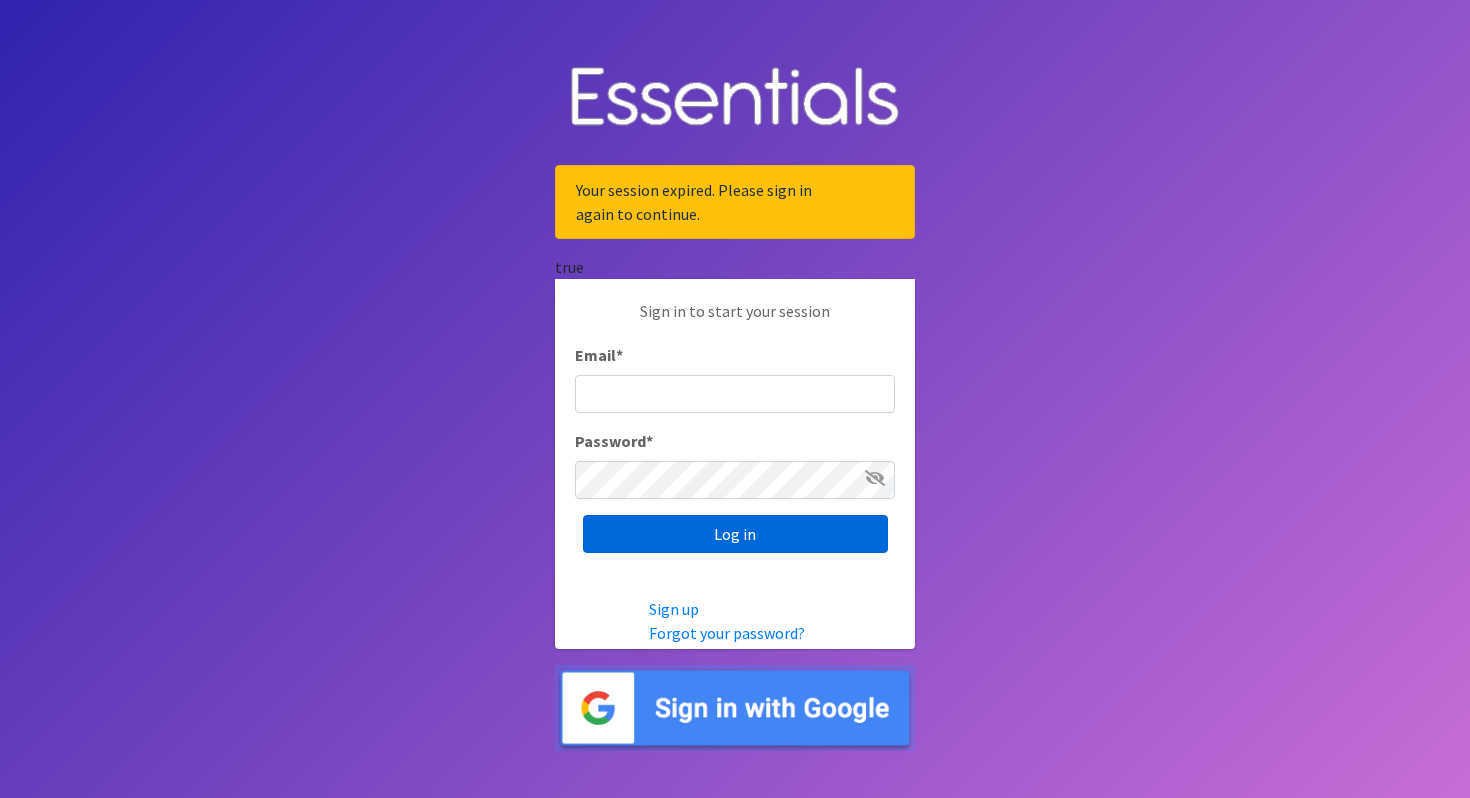 type on "cassiecelestain@gmail.com" 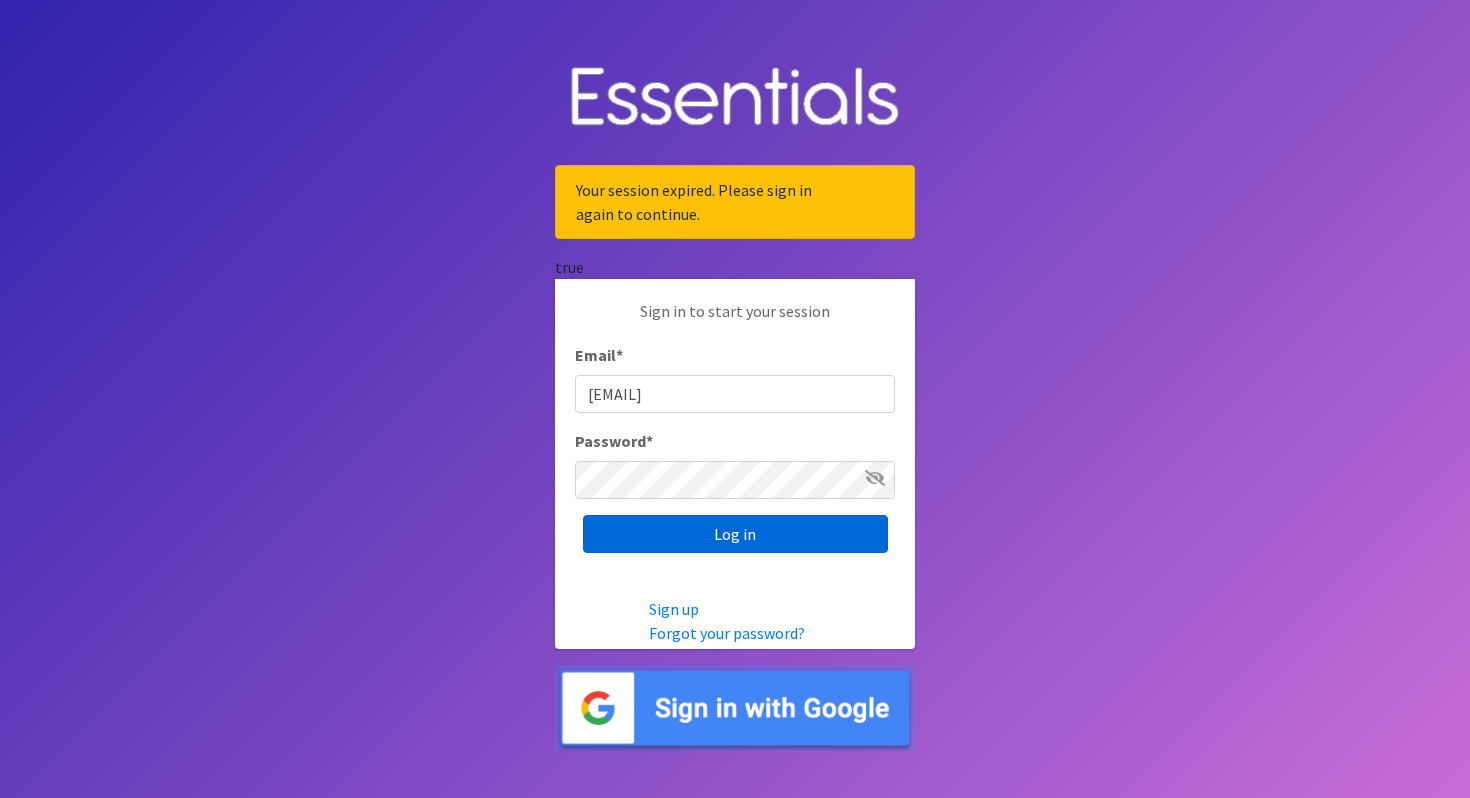 click on "Log in" at bounding box center [735, 534] 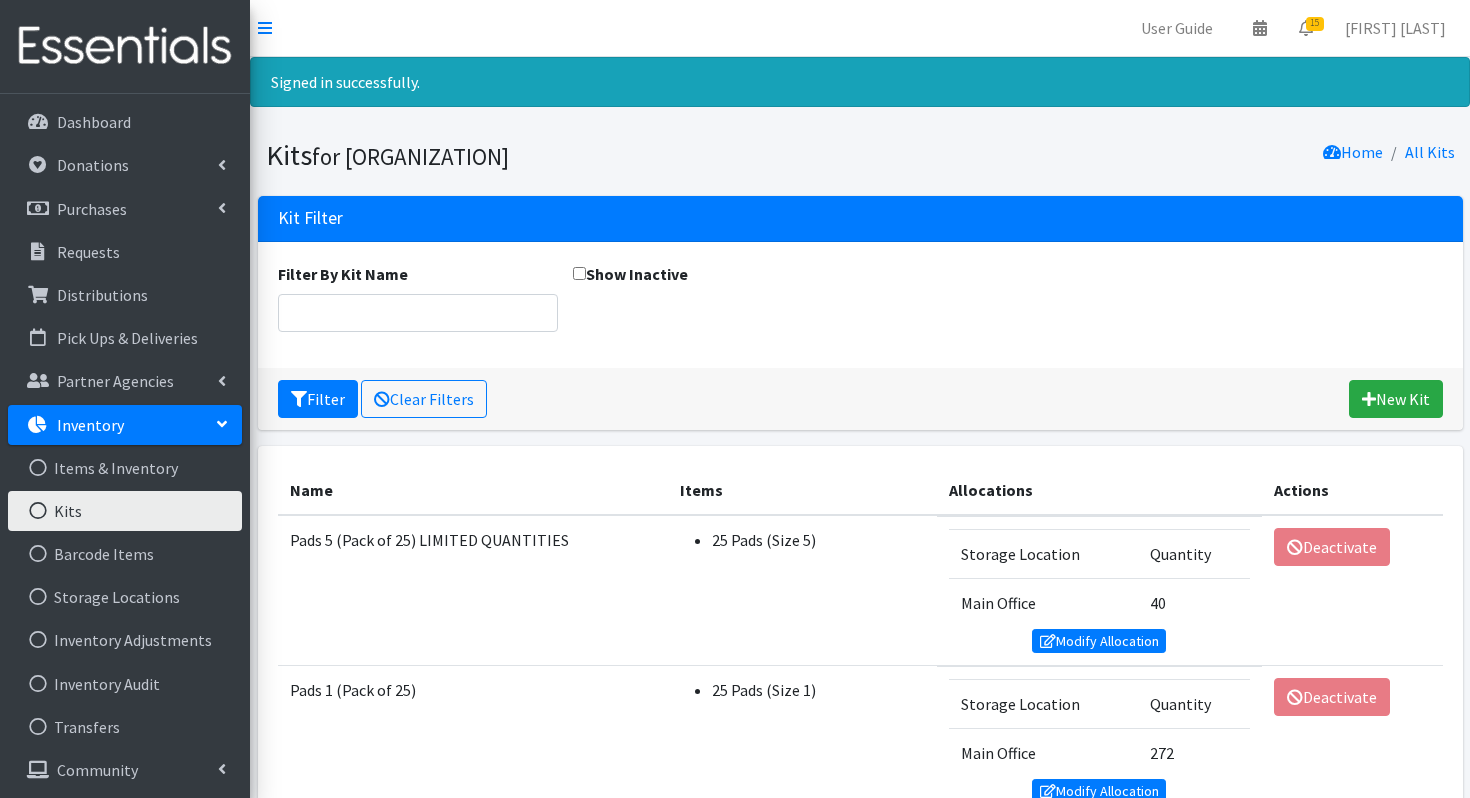 scroll, scrollTop: 0, scrollLeft: 0, axis: both 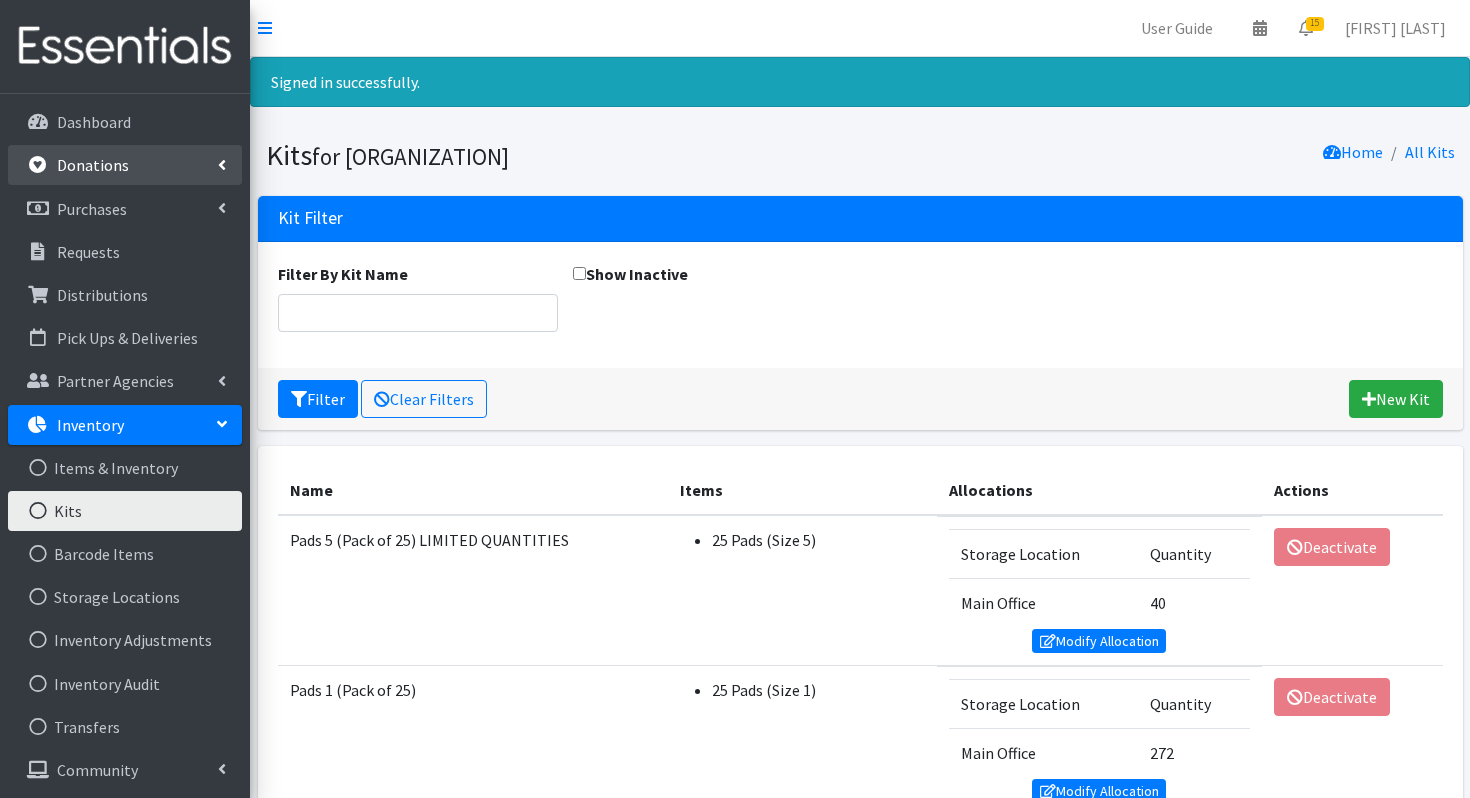 click on "Donations" at bounding box center [125, 165] 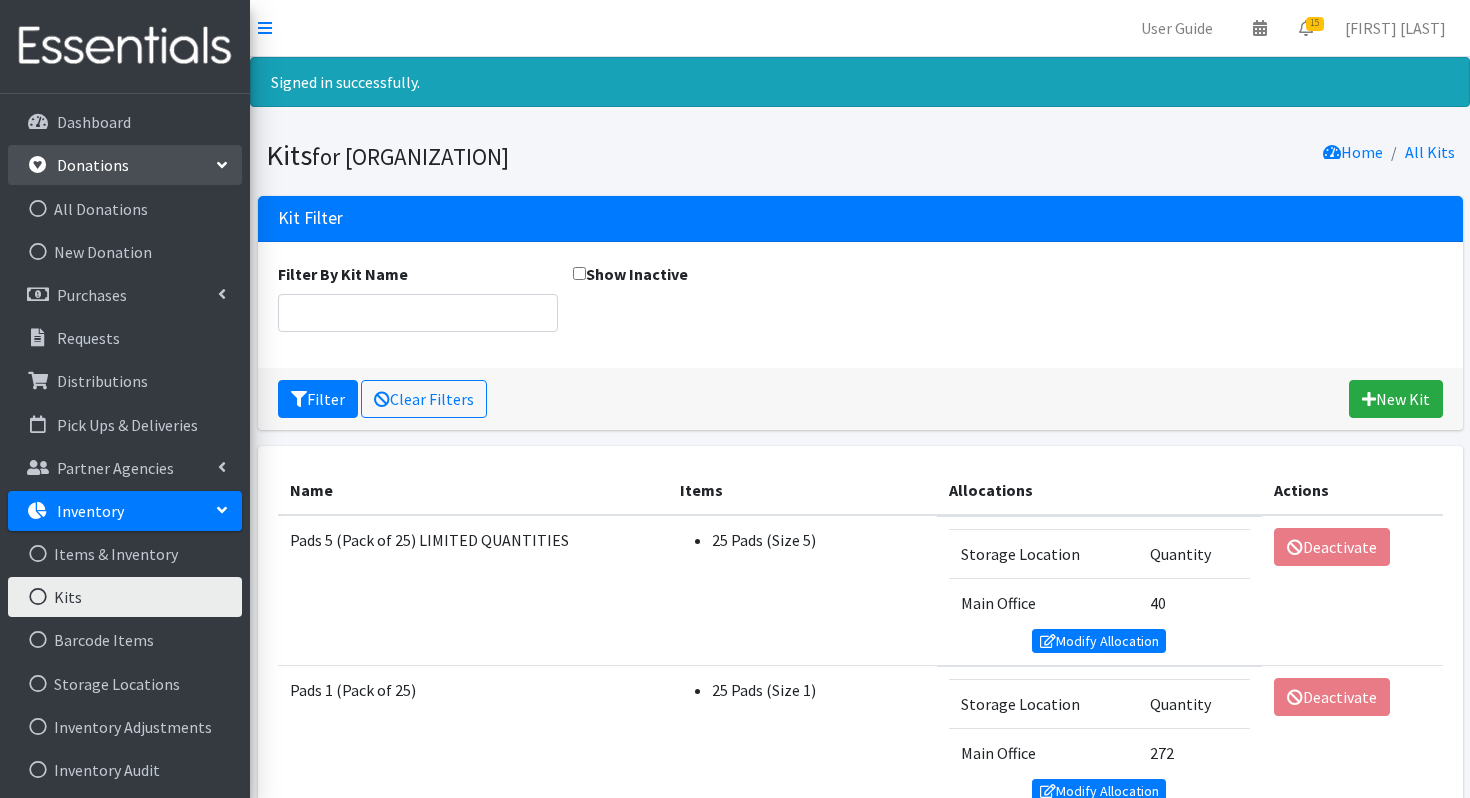 click on "Donations" at bounding box center (93, 165) 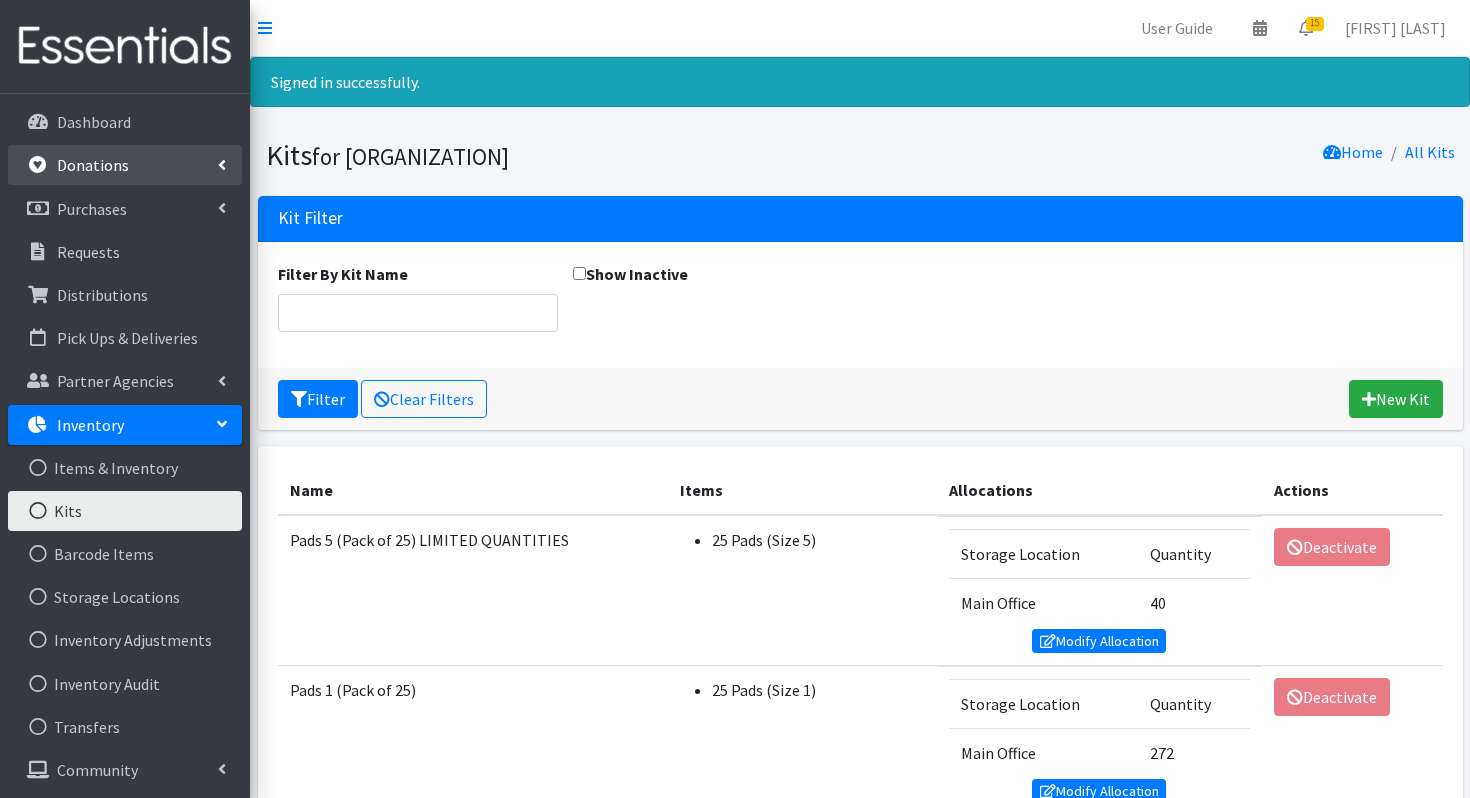 click on "Donations" at bounding box center (93, 165) 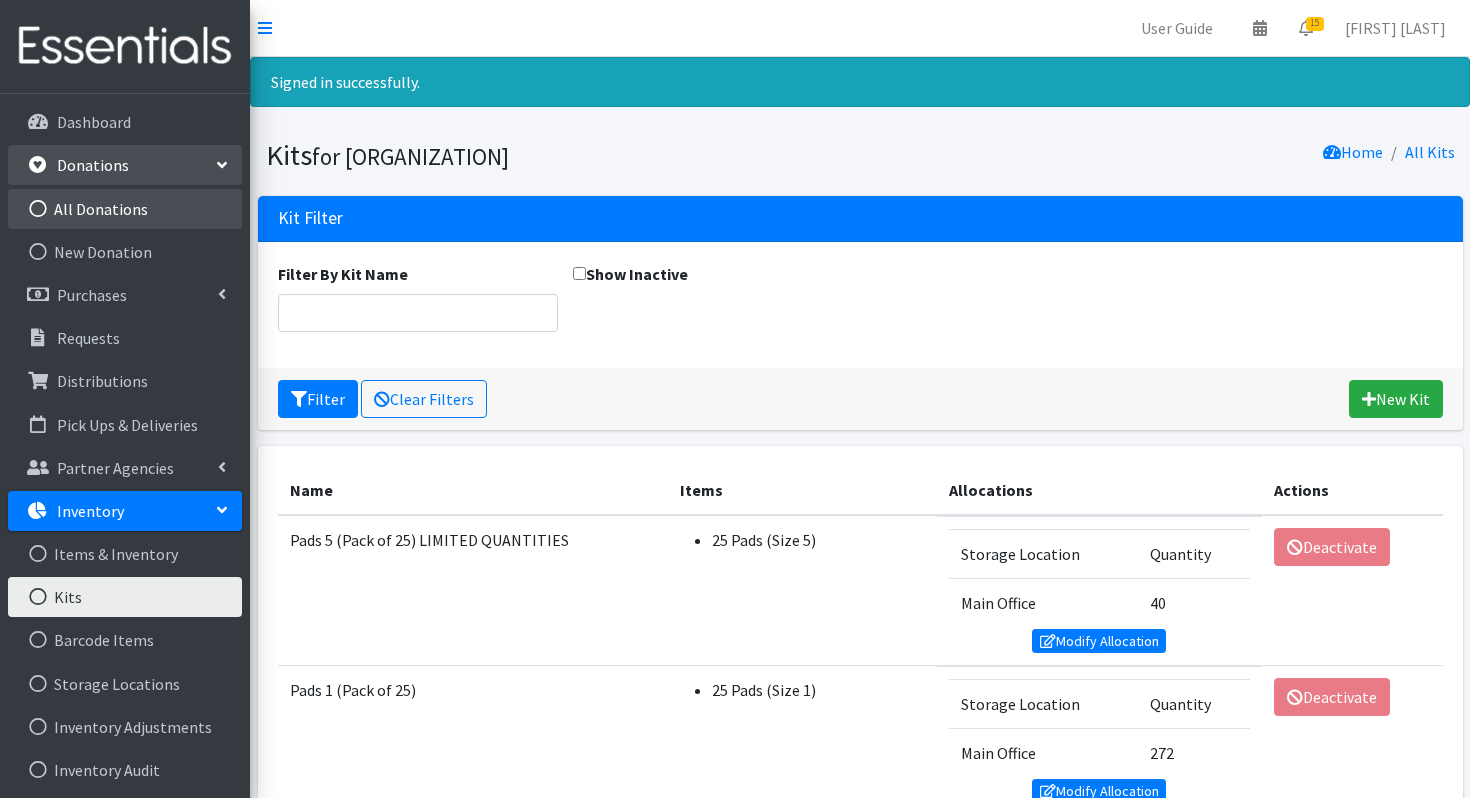 click on "All Donations" at bounding box center [125, 209] 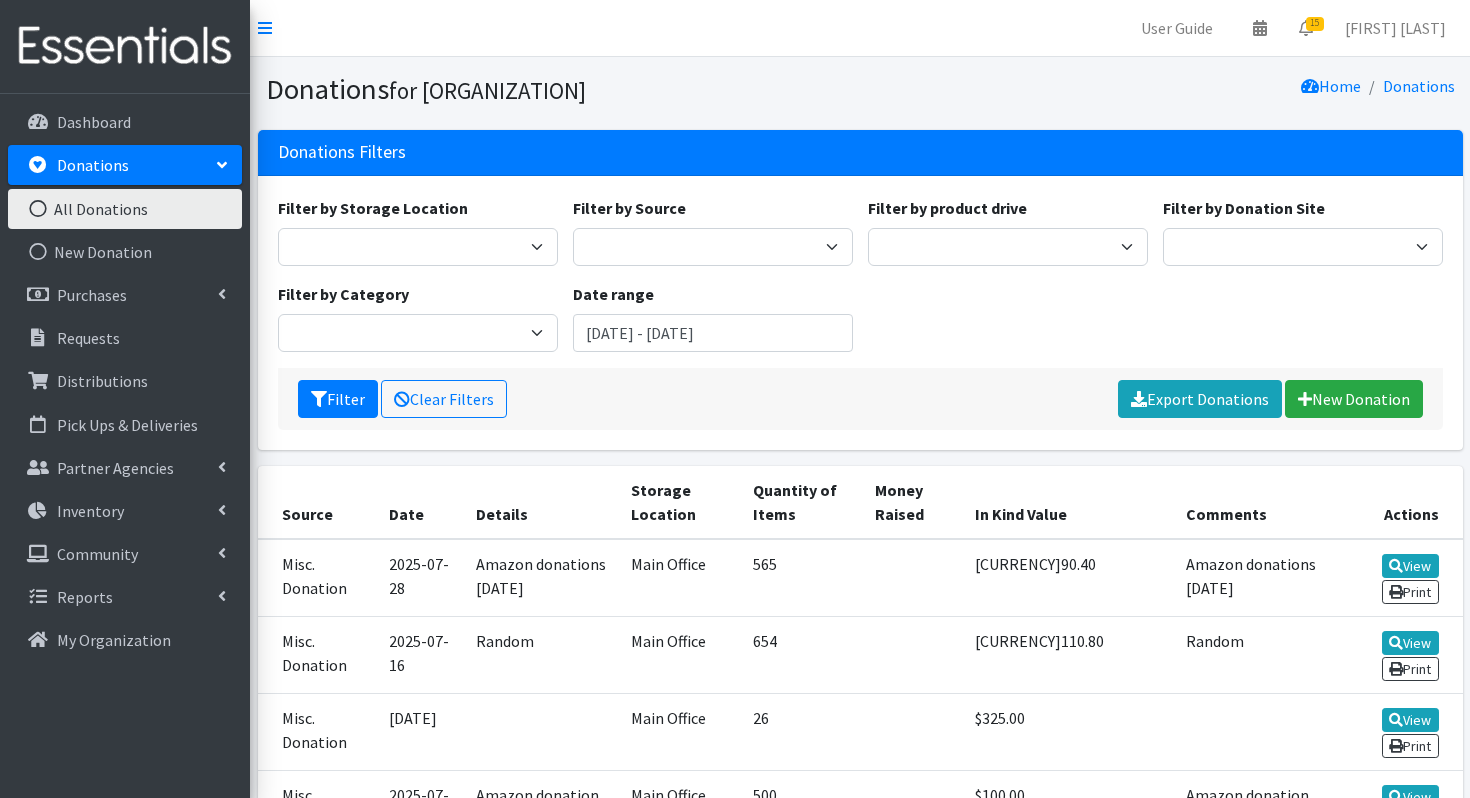 scroll, scrollTop: 0, scrollLeft: 0, axis: both 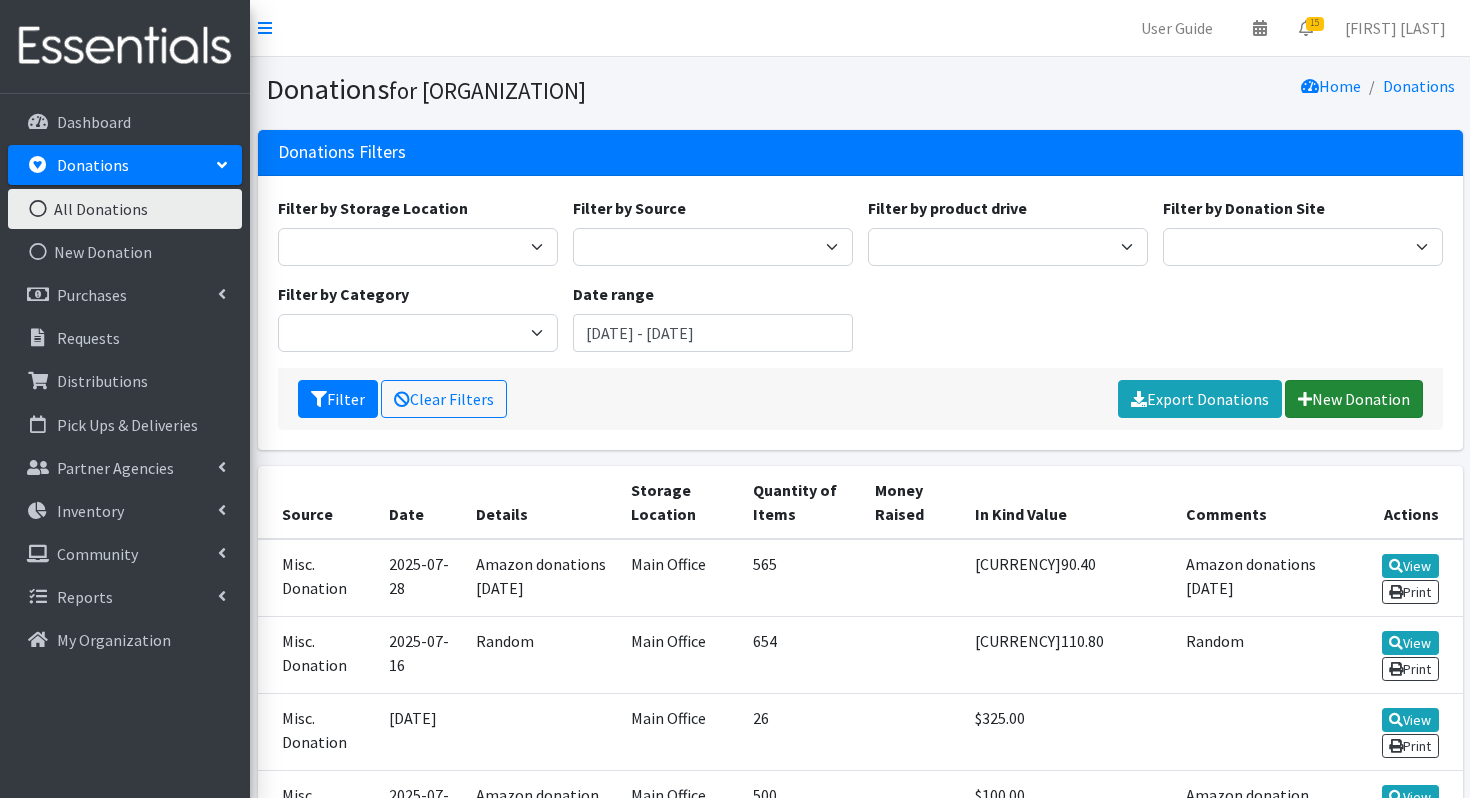 click on "New Donation" at bounding box center (1354, 399) 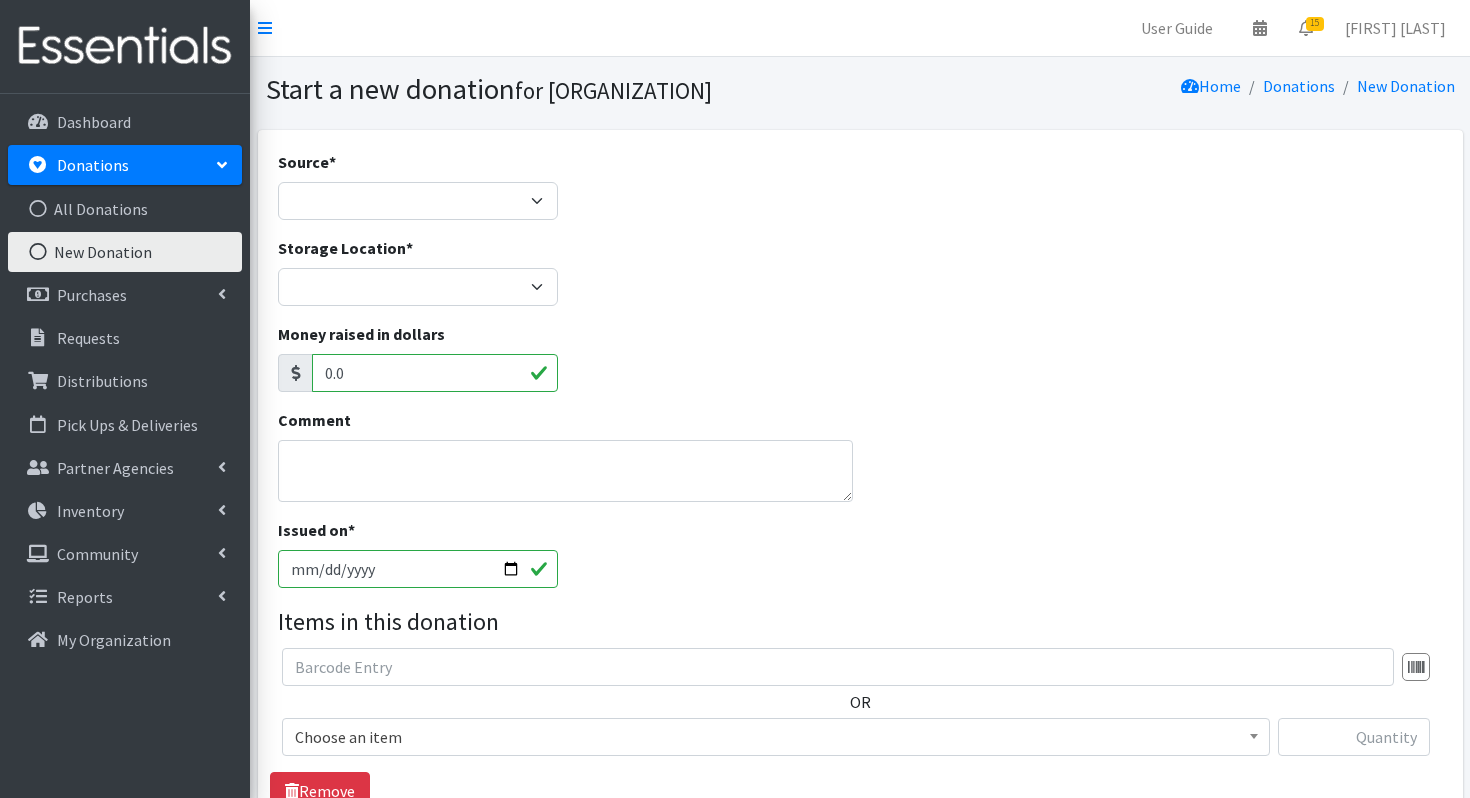 scroll, scrollTop: 0, scrollLeft: 0, axis: both 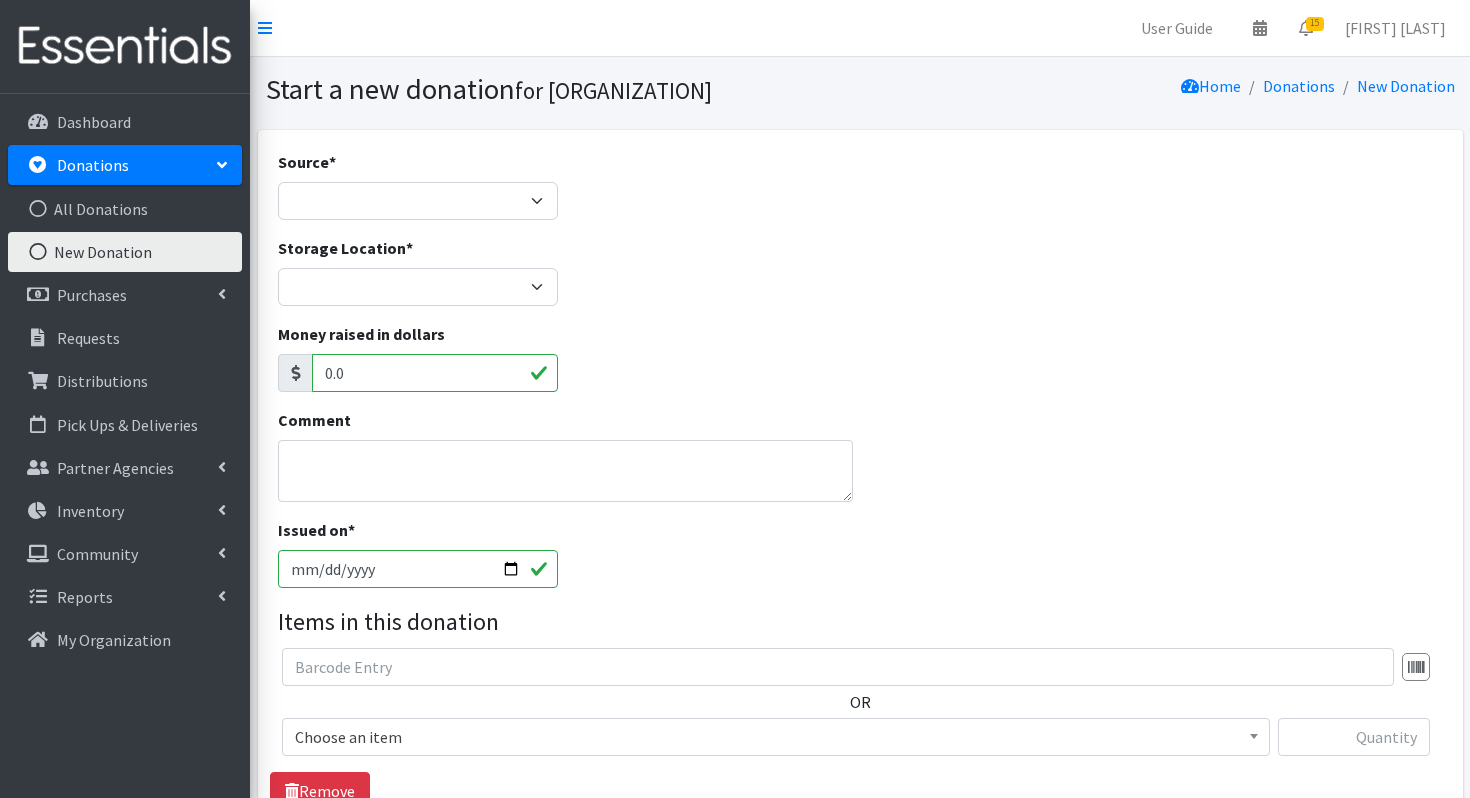 click on "Source  *
Product Drive
Manufacturer
Donation Site
Misc. Donation" at bounding box center (418, 185) 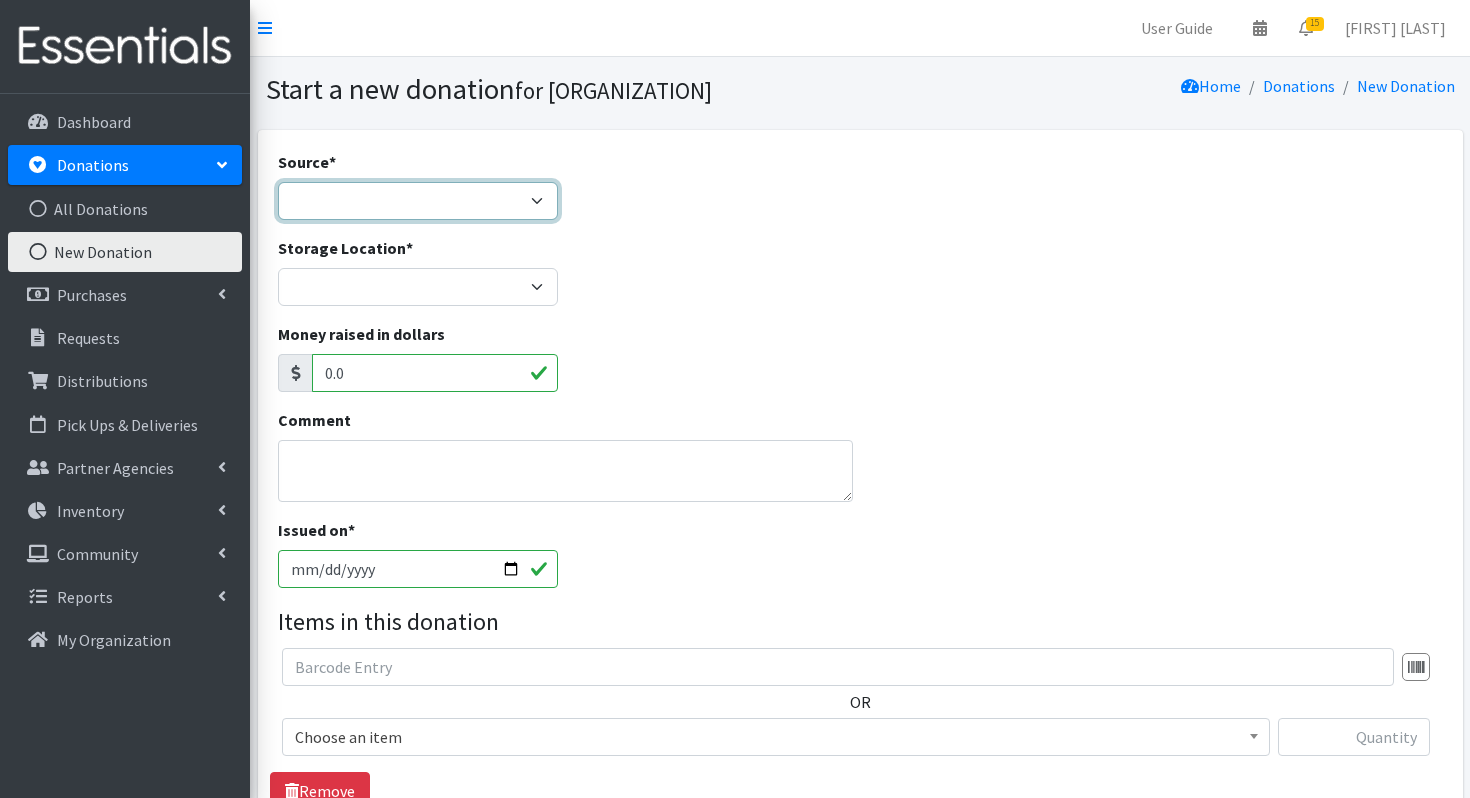 click on "Product Drive
Manufacturer
Donation Site
Misc. Donation" at bounding box center (418, 201) 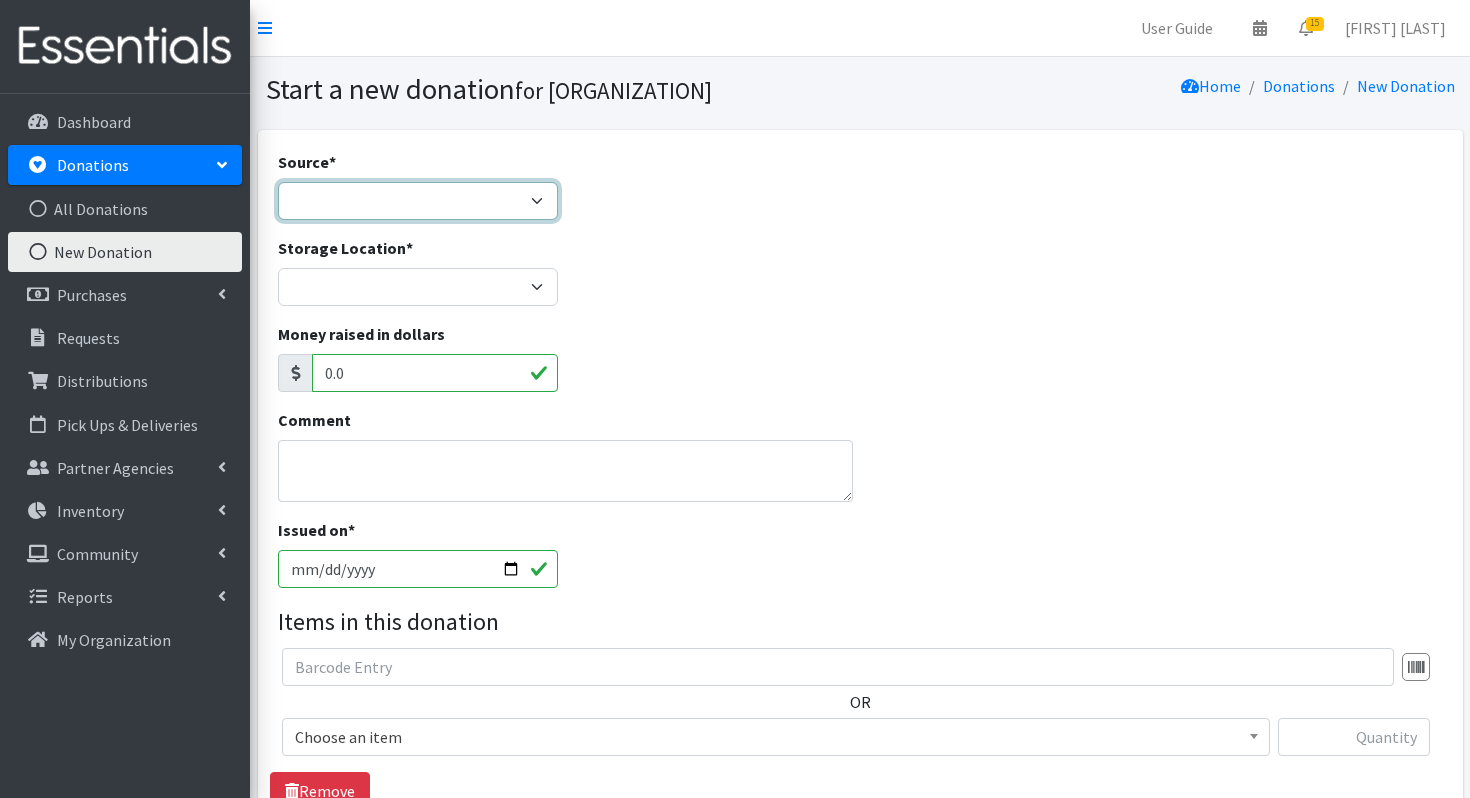 select on "Misc. Donation" 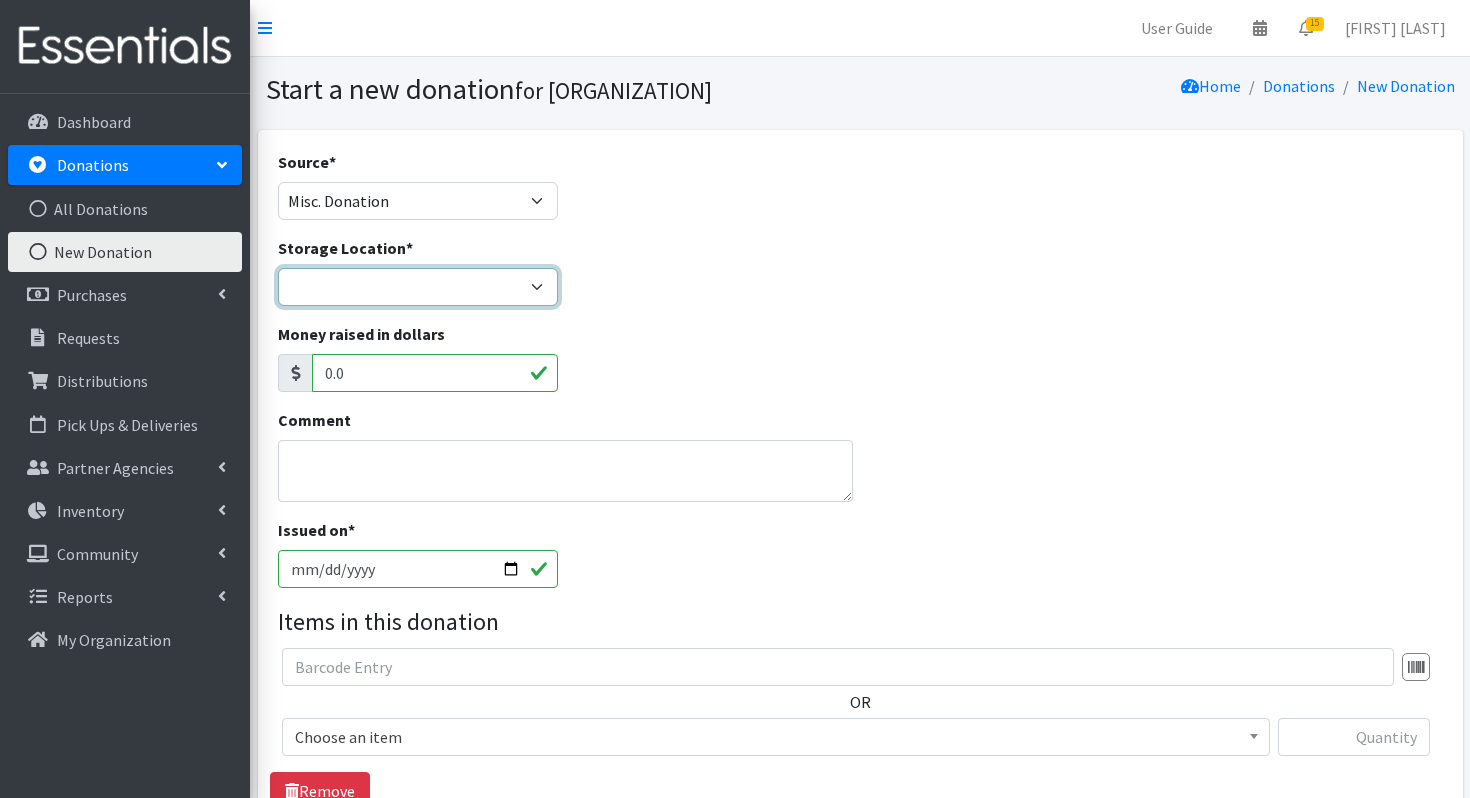 click on "Main Office" at bounding box center [418, 287] 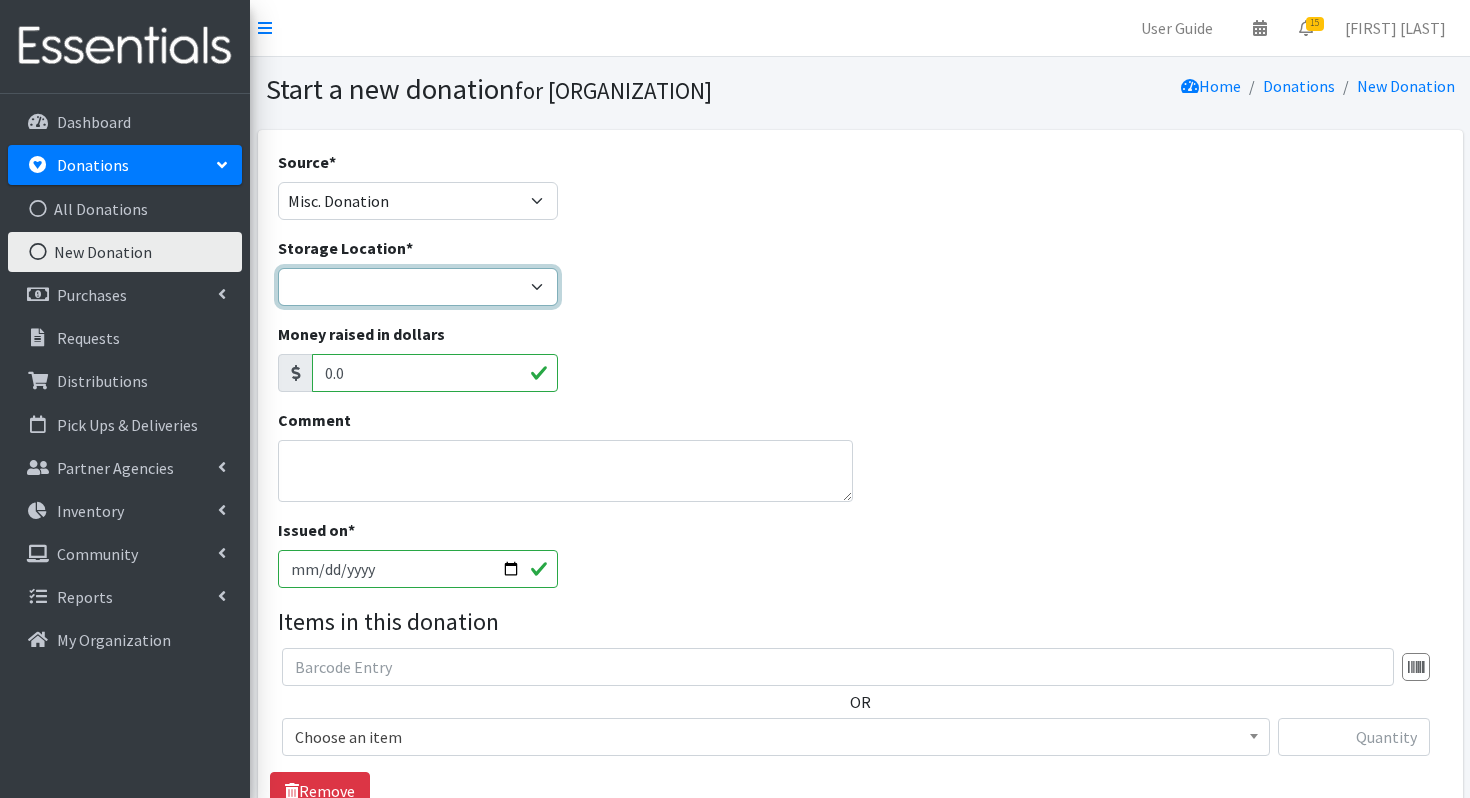 select on "380" 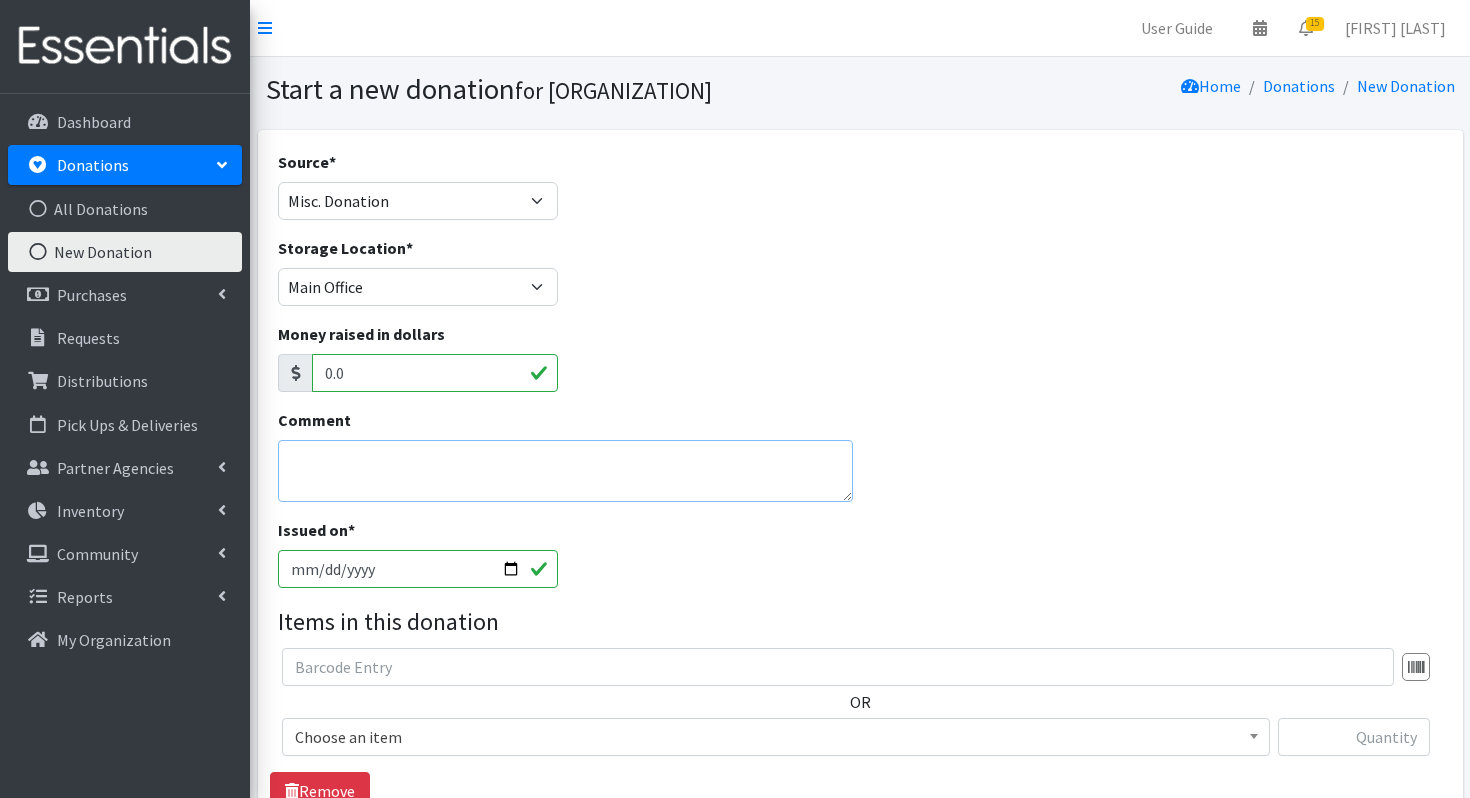 click on "Comment" at bounding box center [565, 471] 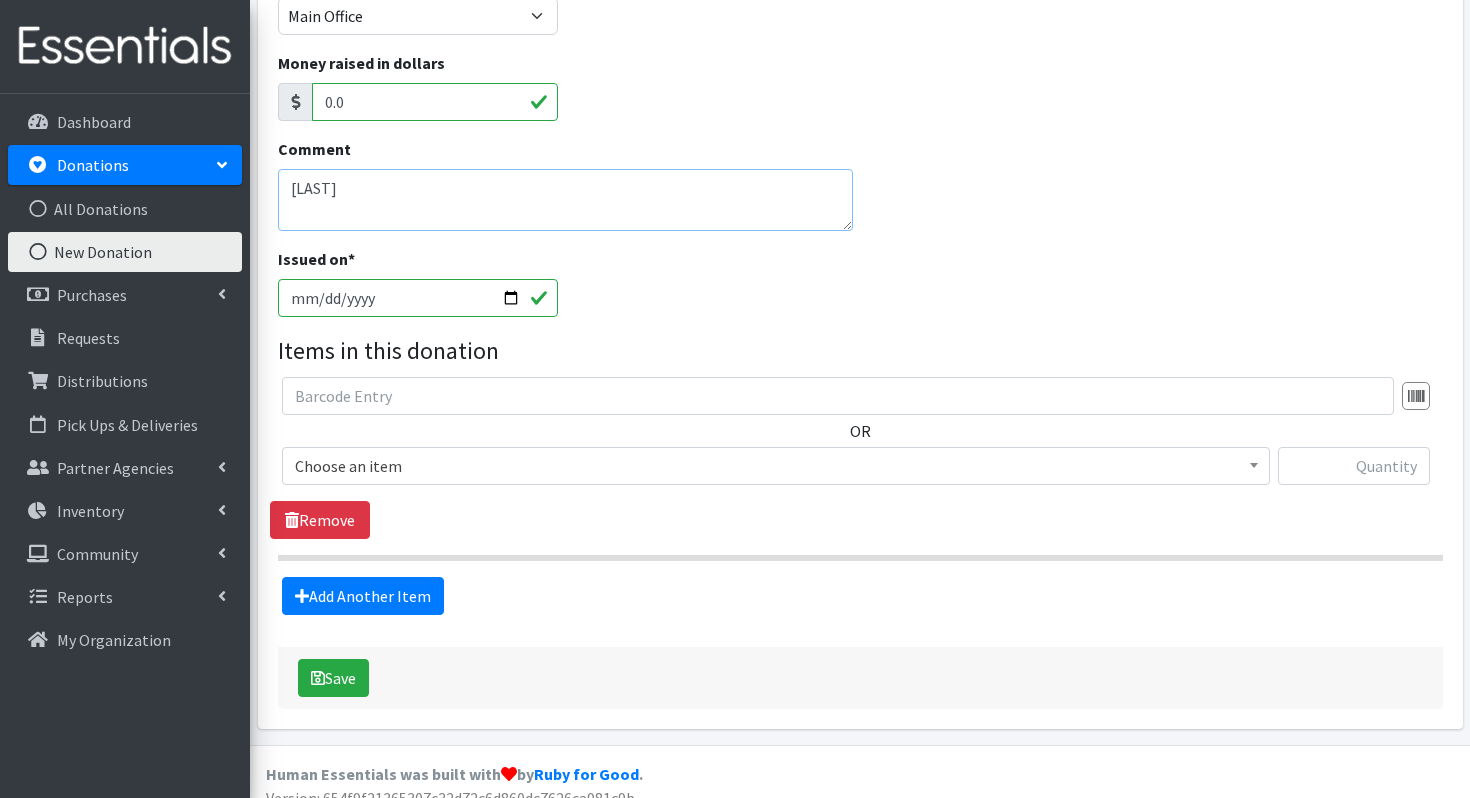 scroll, scrollTop: 327, scrollLeft: 0, axis: vertical 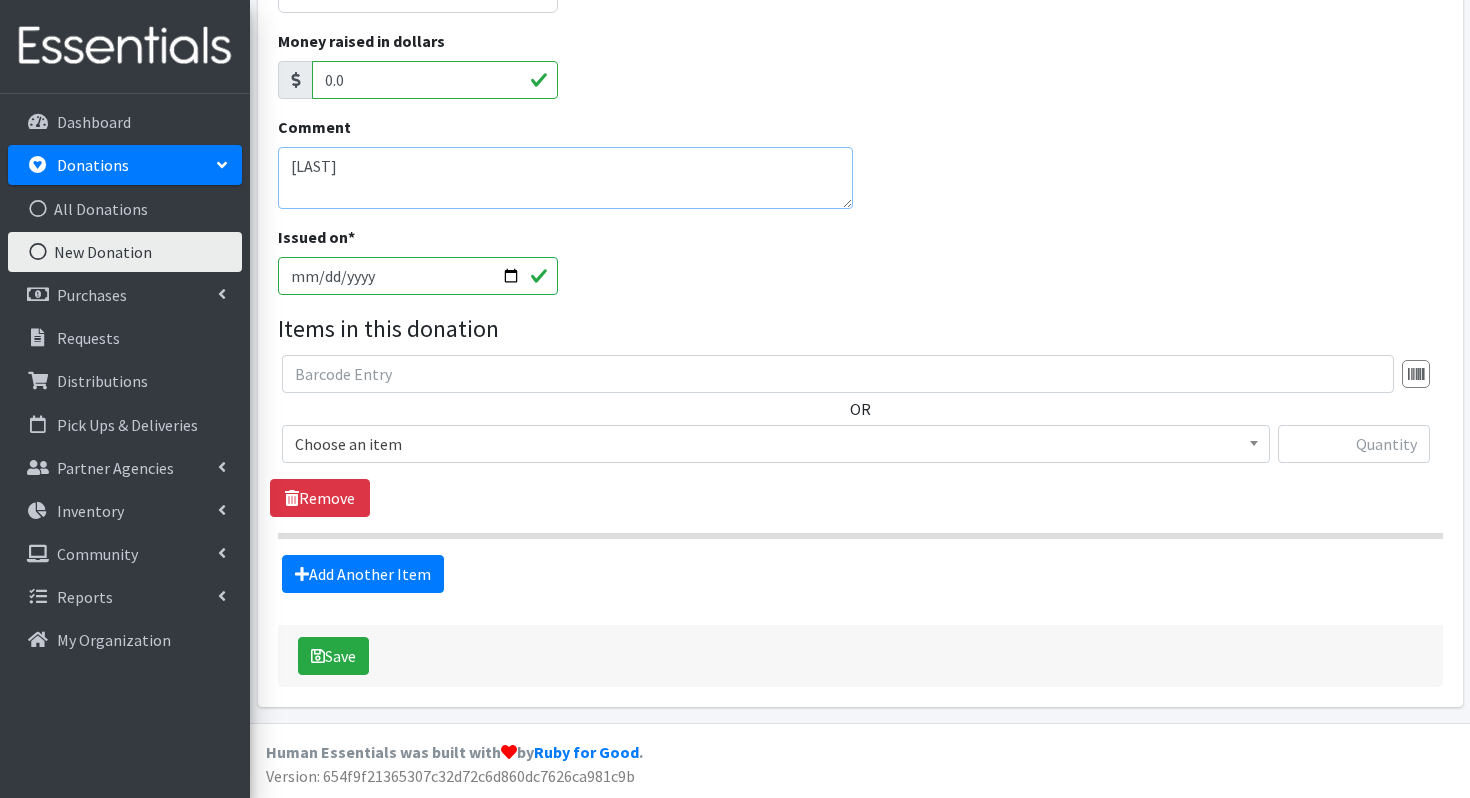 type on "Random" 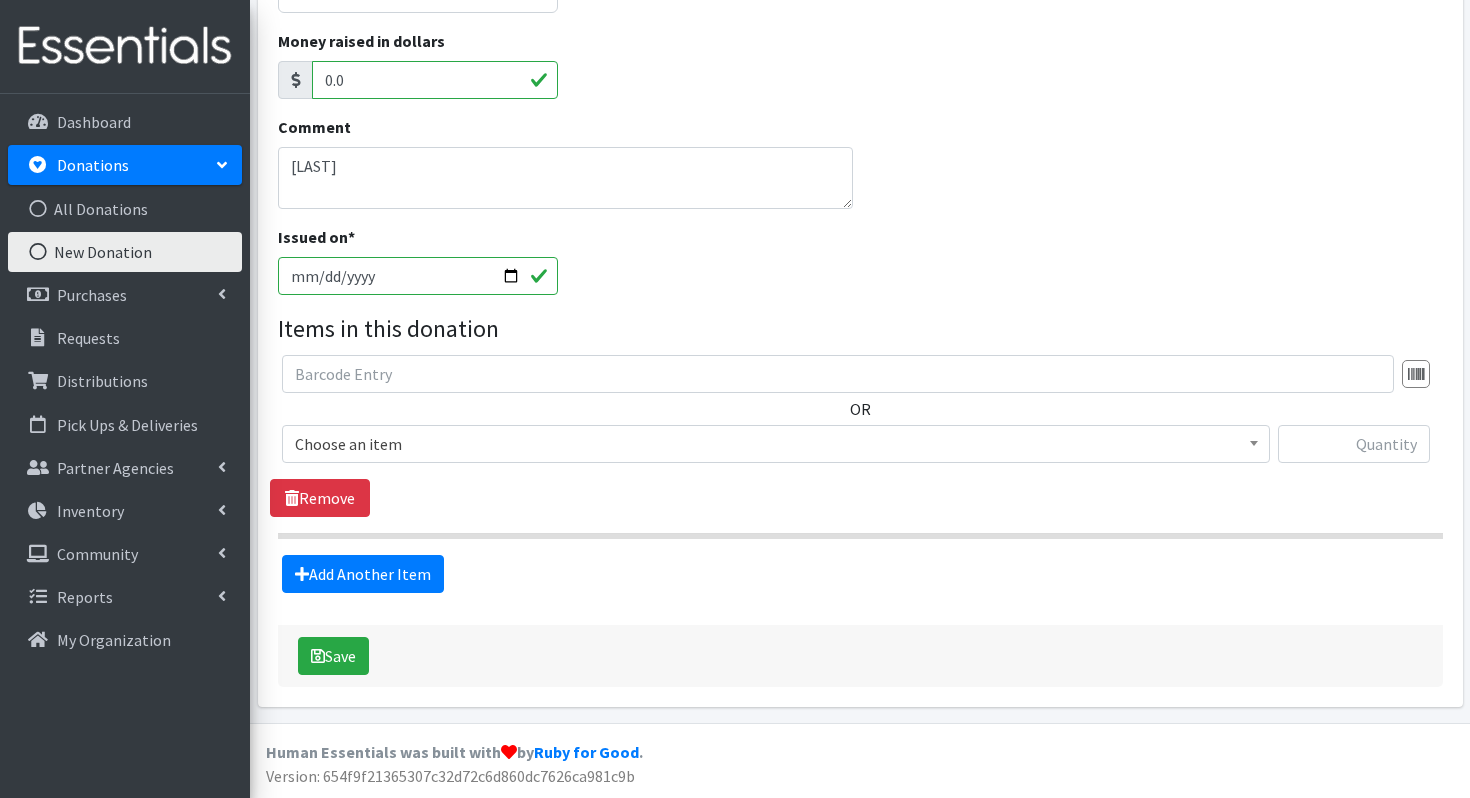 click on "Choose an item" at bounding box center [776, 444] 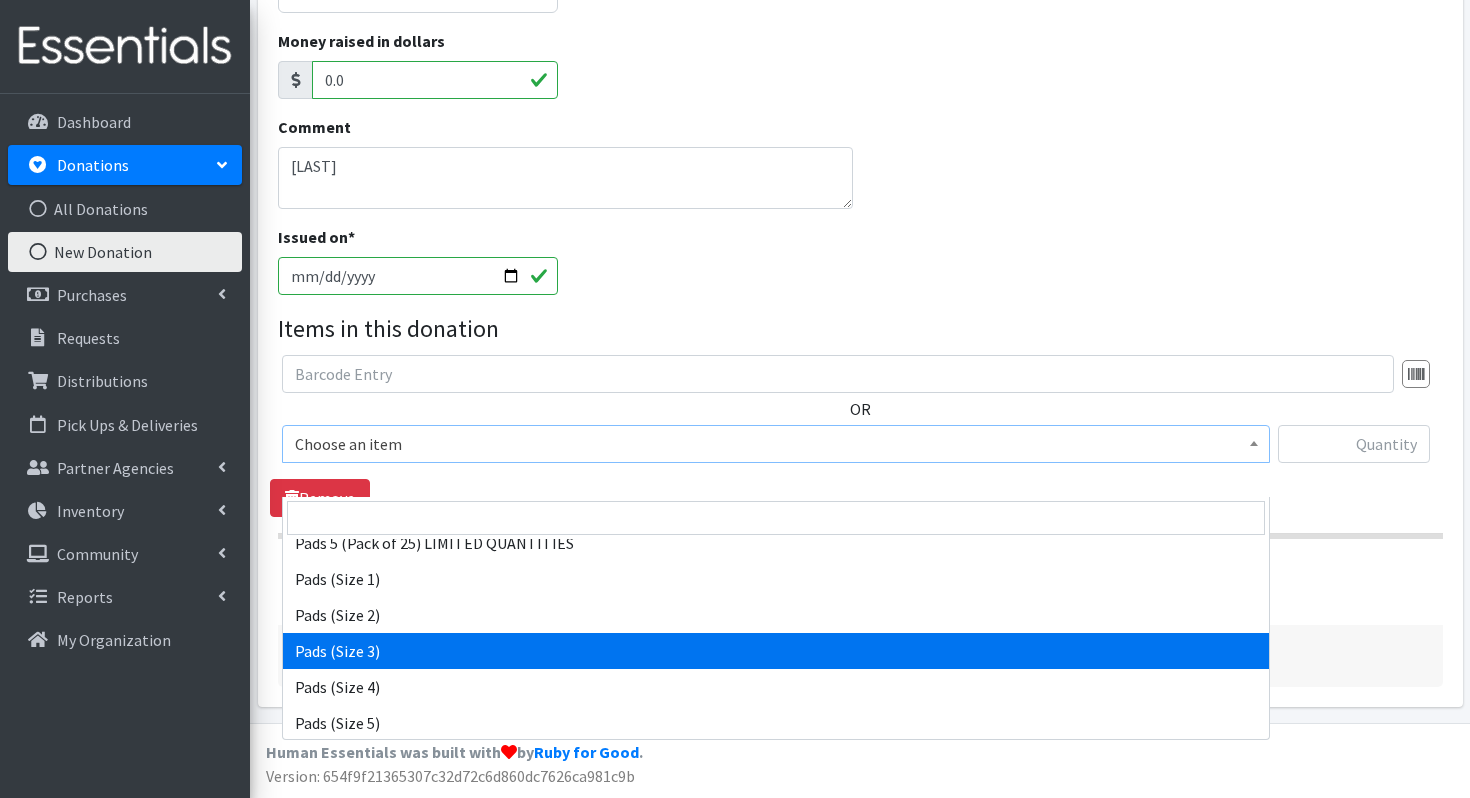 scroll, scrollTop: 323, scrollLeft: 0, axis: vertical 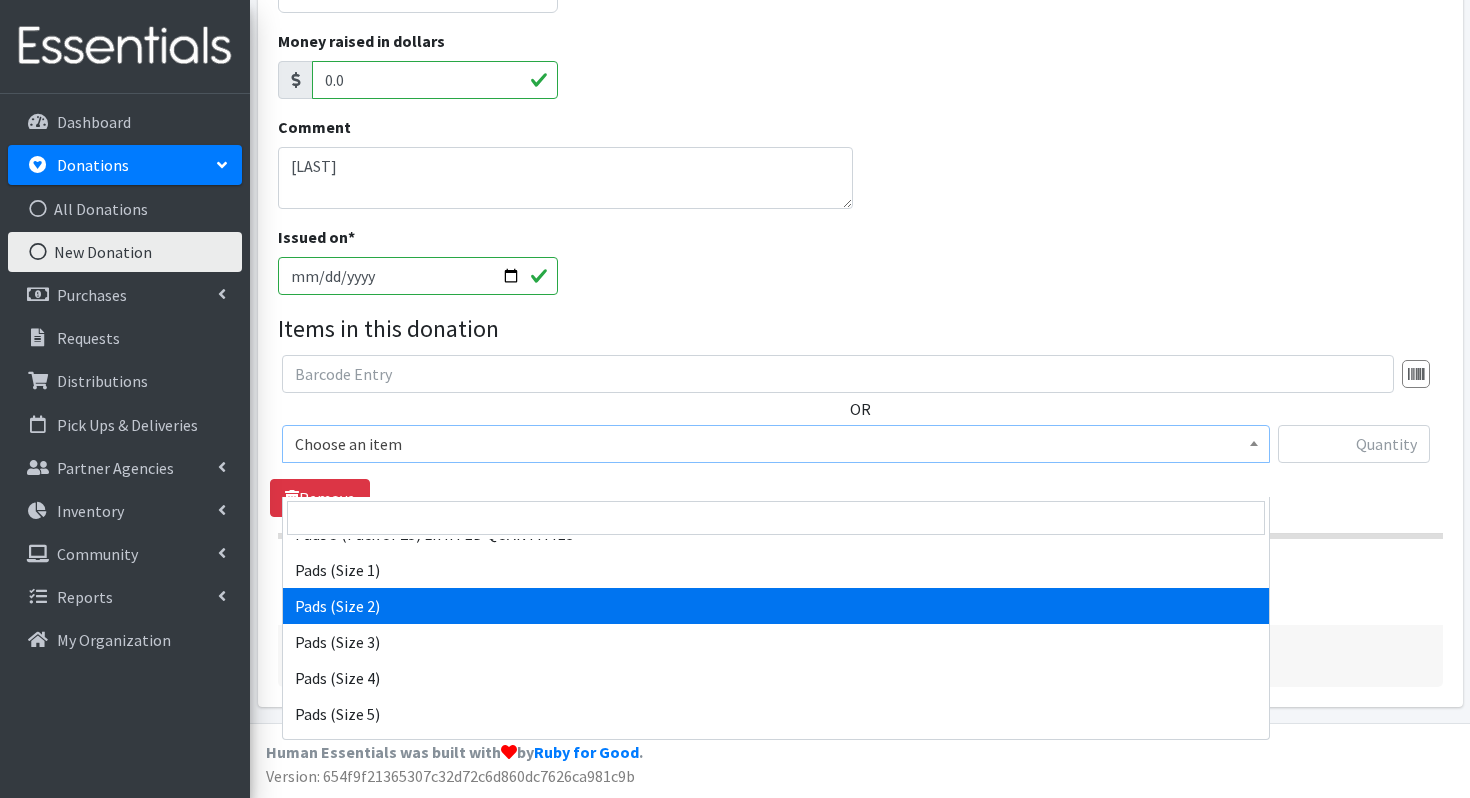 select on "13214" 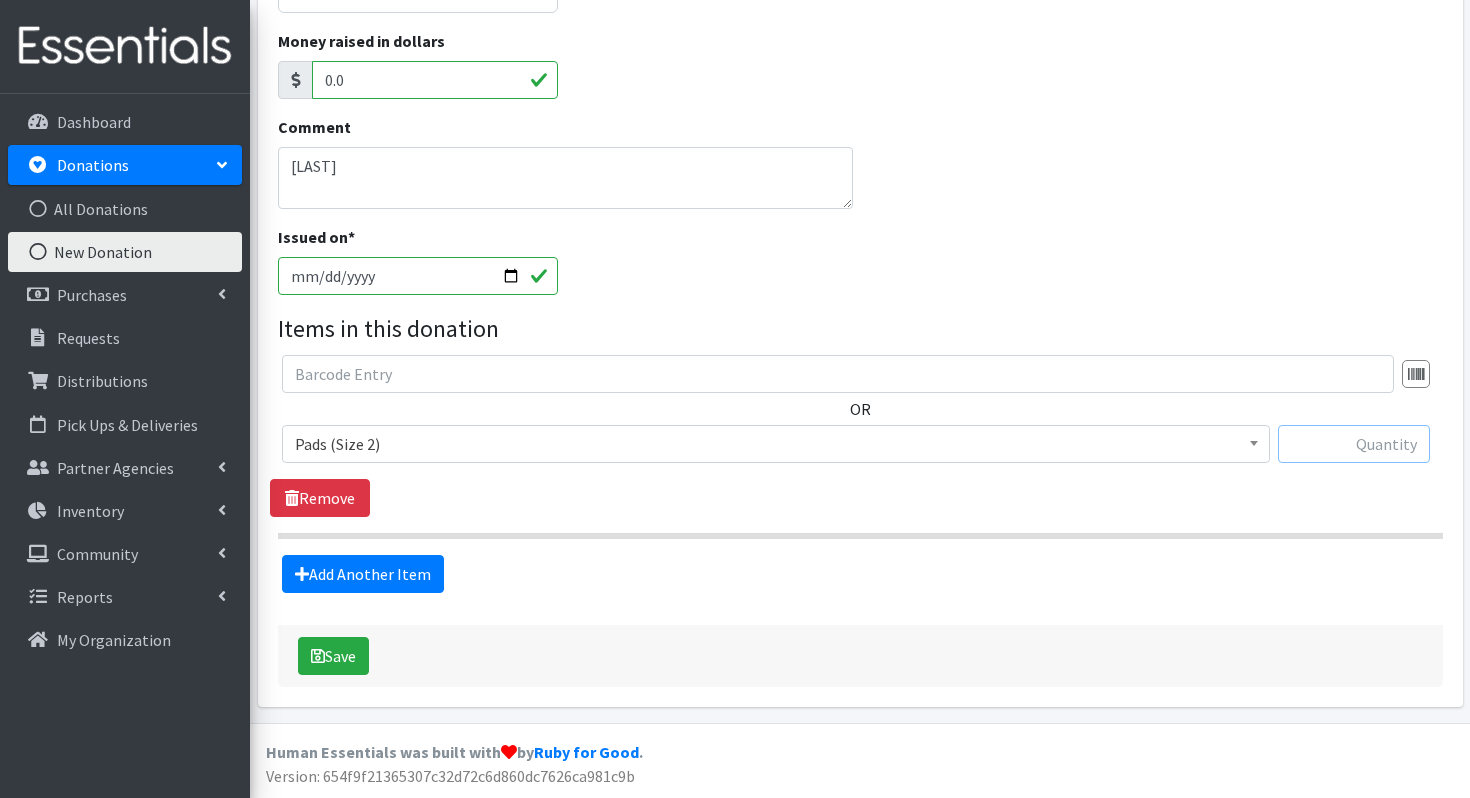 click at bounding box center (1354, 444) 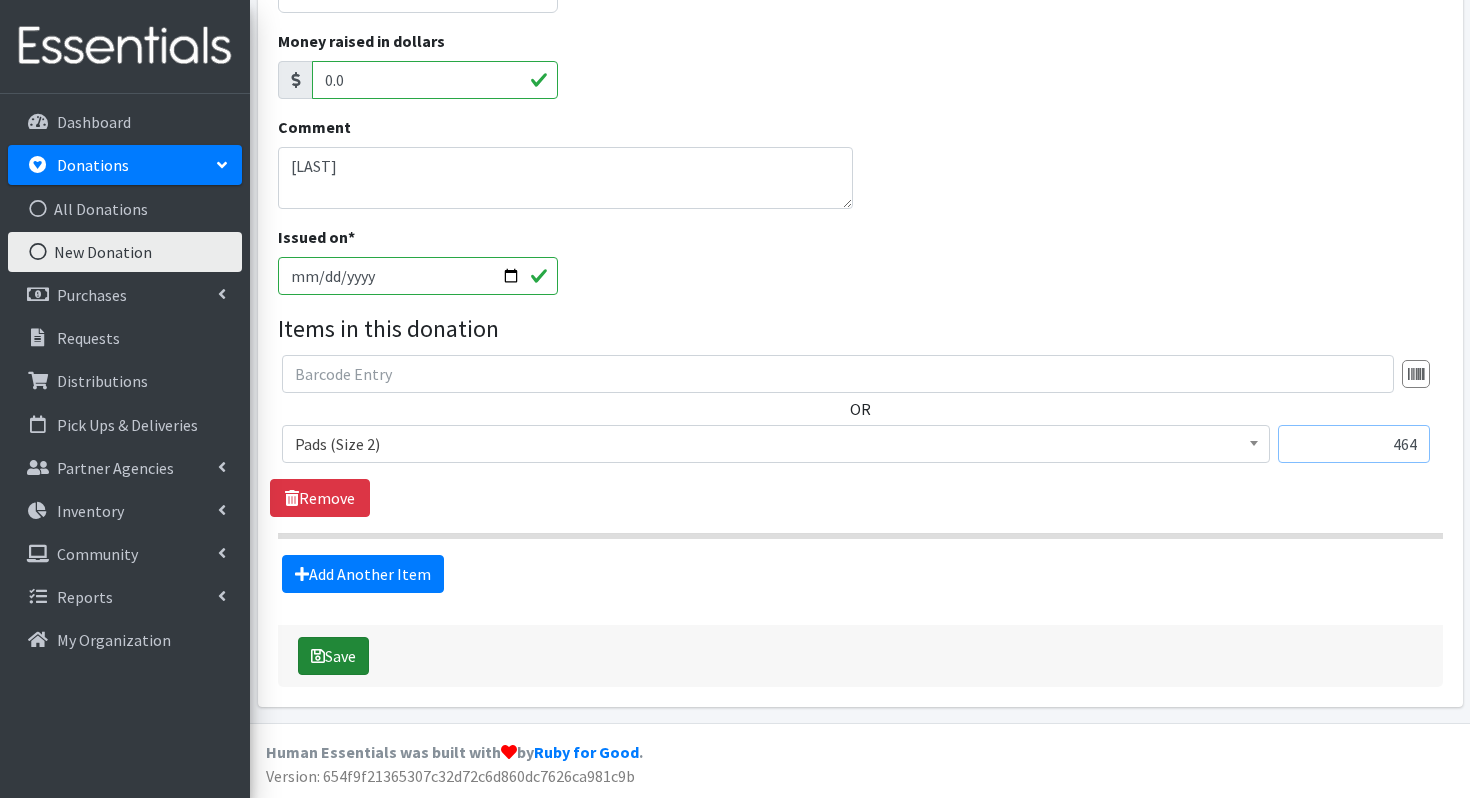 type on "464" 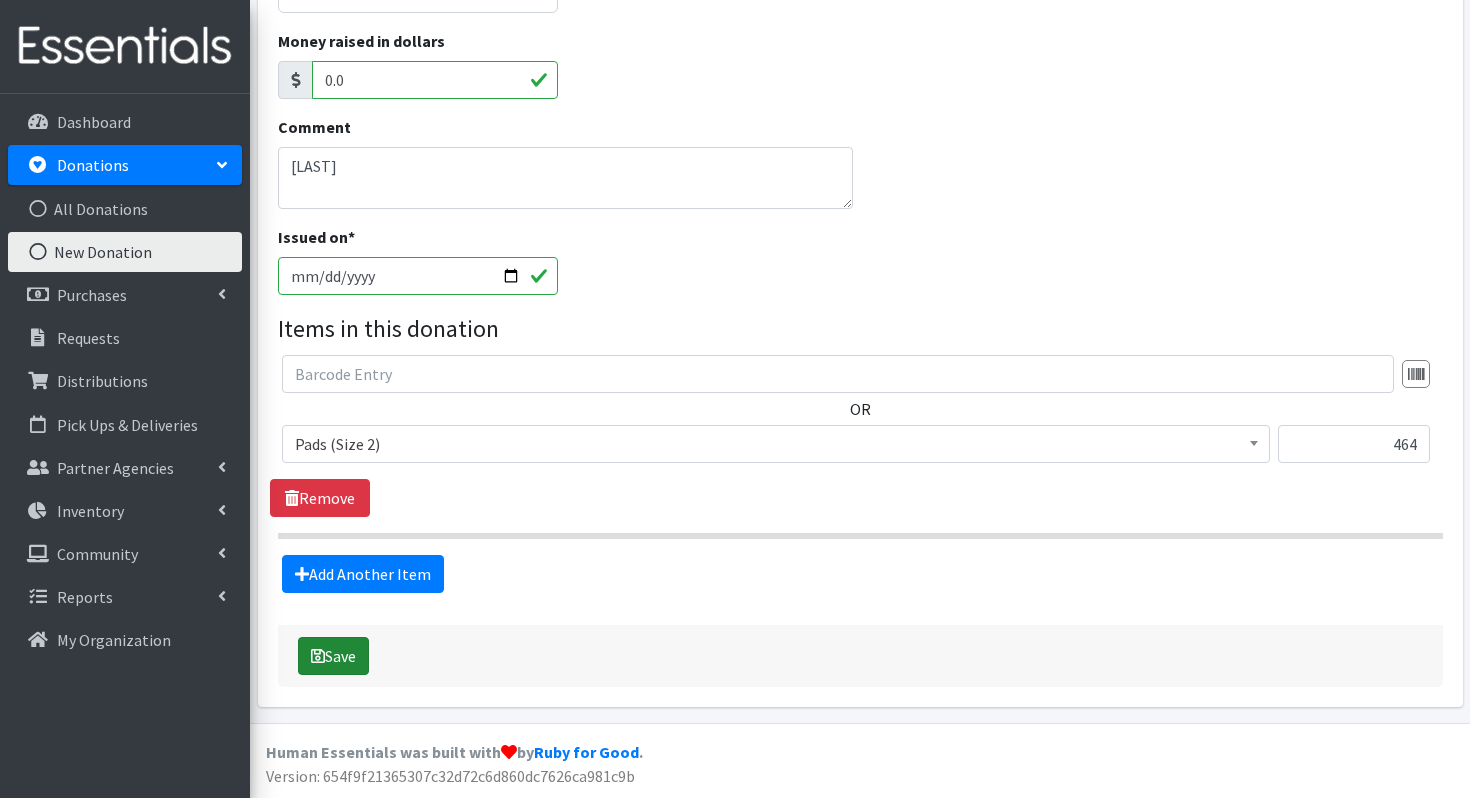 click on "Save" at bounding box center [333, 656] 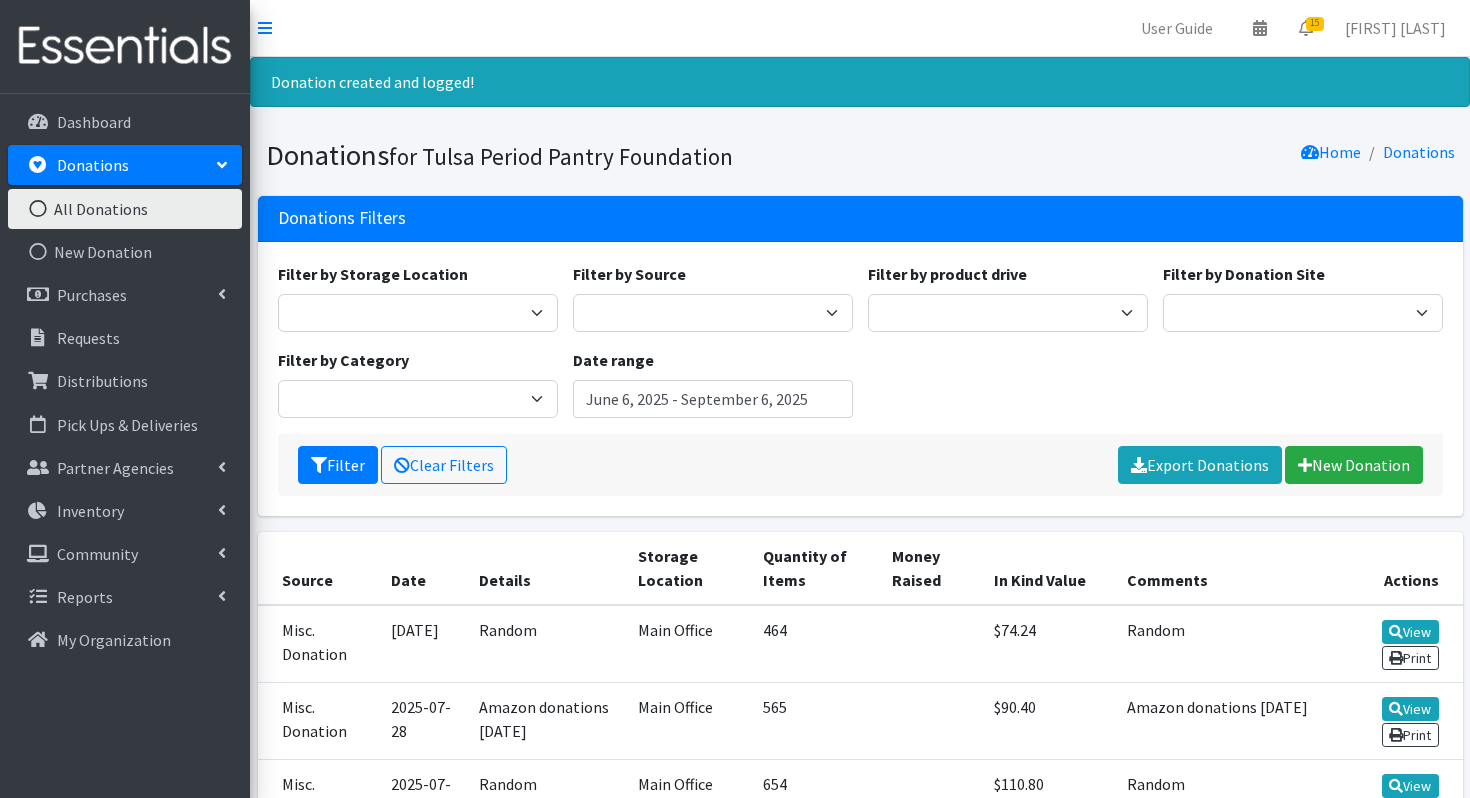 scroll, scrollTop: 0, scrollLeft: 0, axis: both 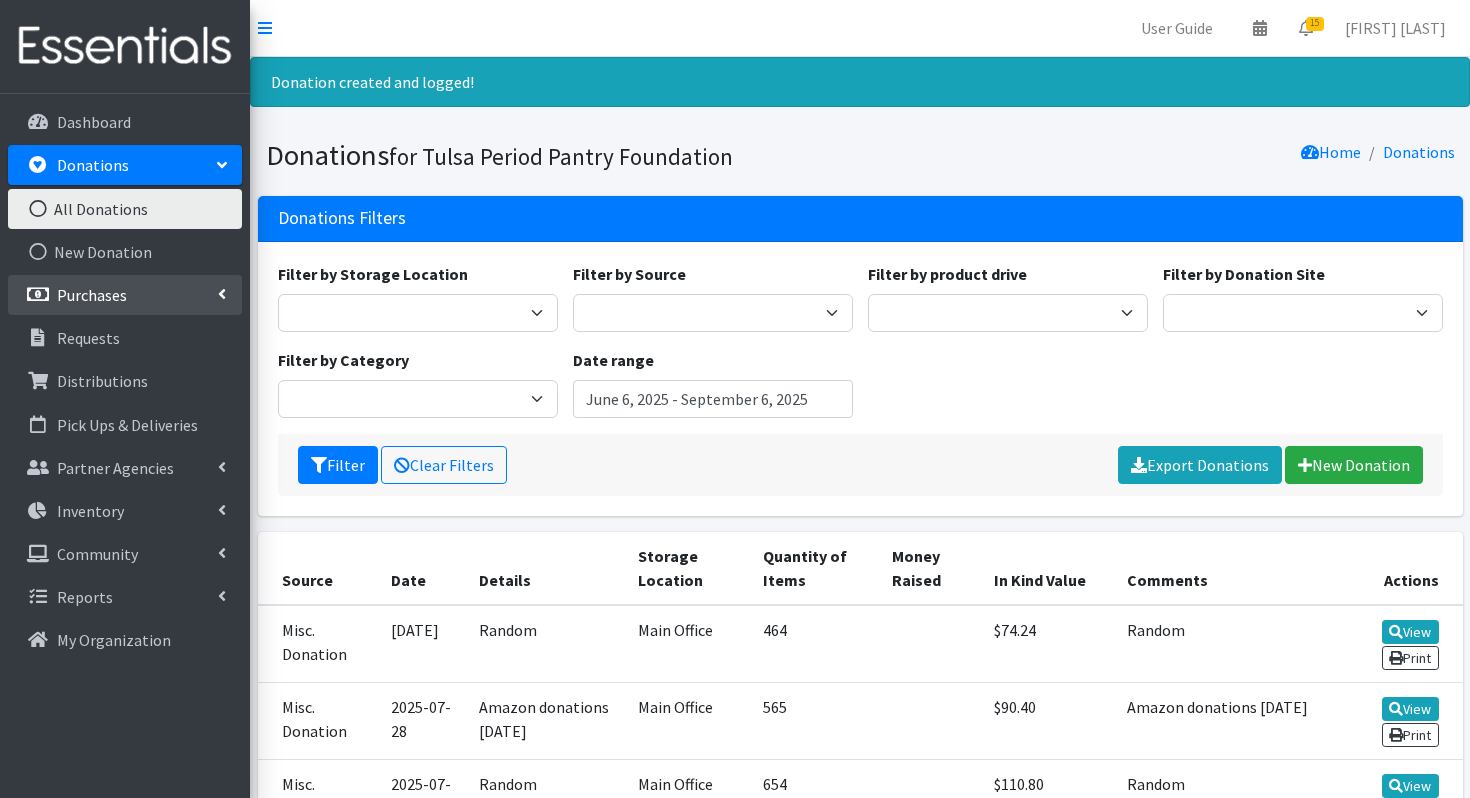click on "Purchases" at bounding box center (92, 295) 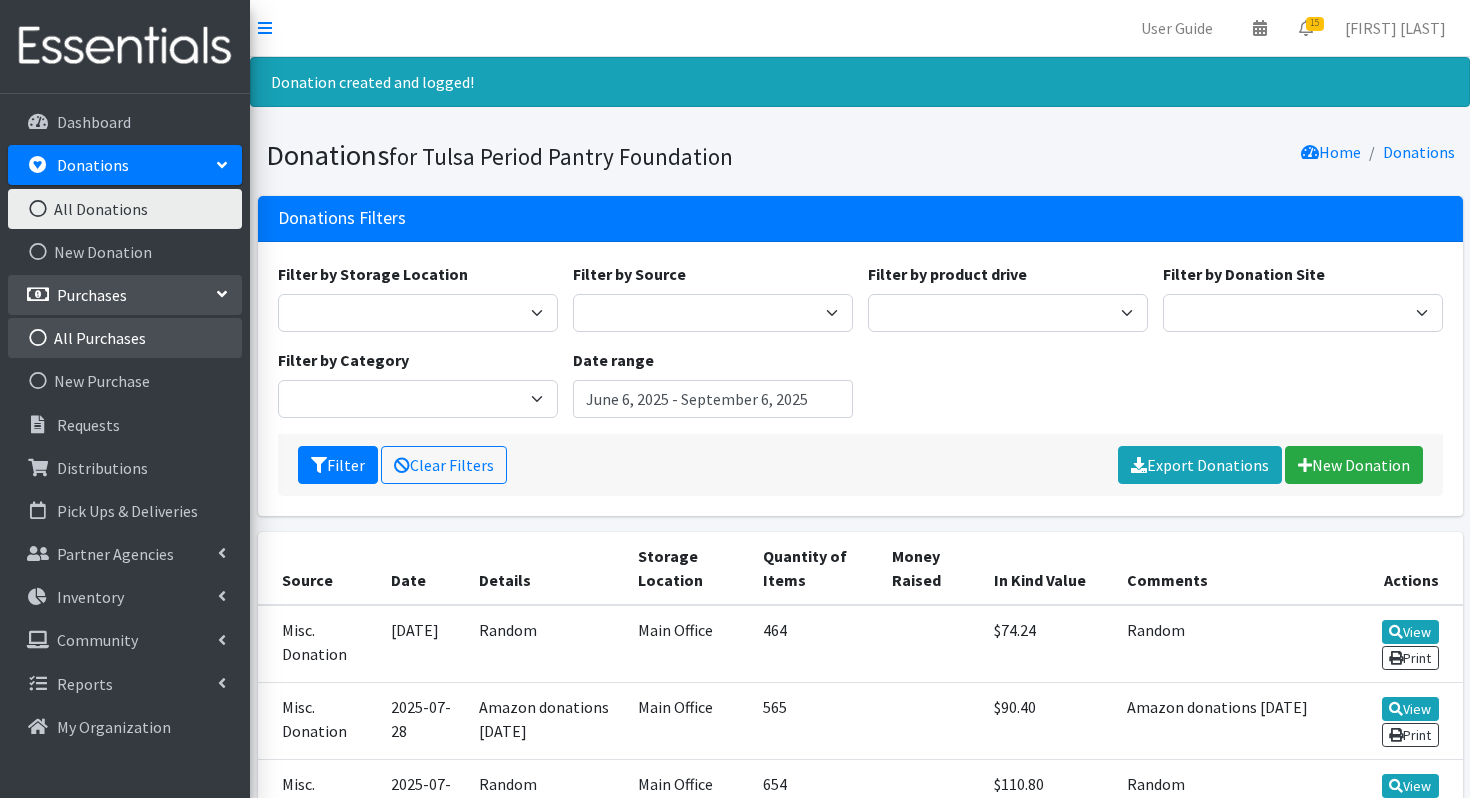 click on "All Purchases" at bounding box center (125, 338) 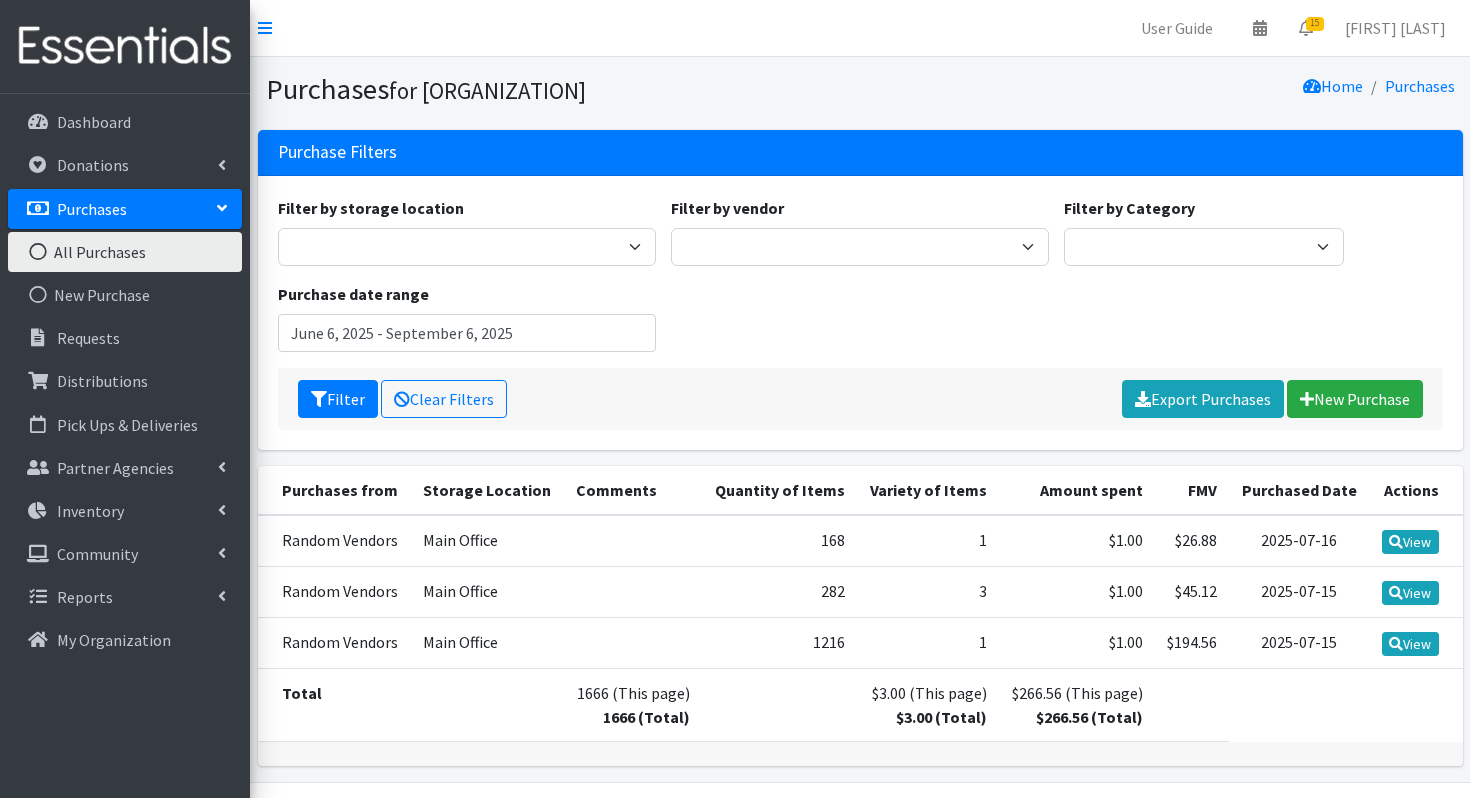 scroll, scrollTop: 0, scrollLeft: 0, axis: both 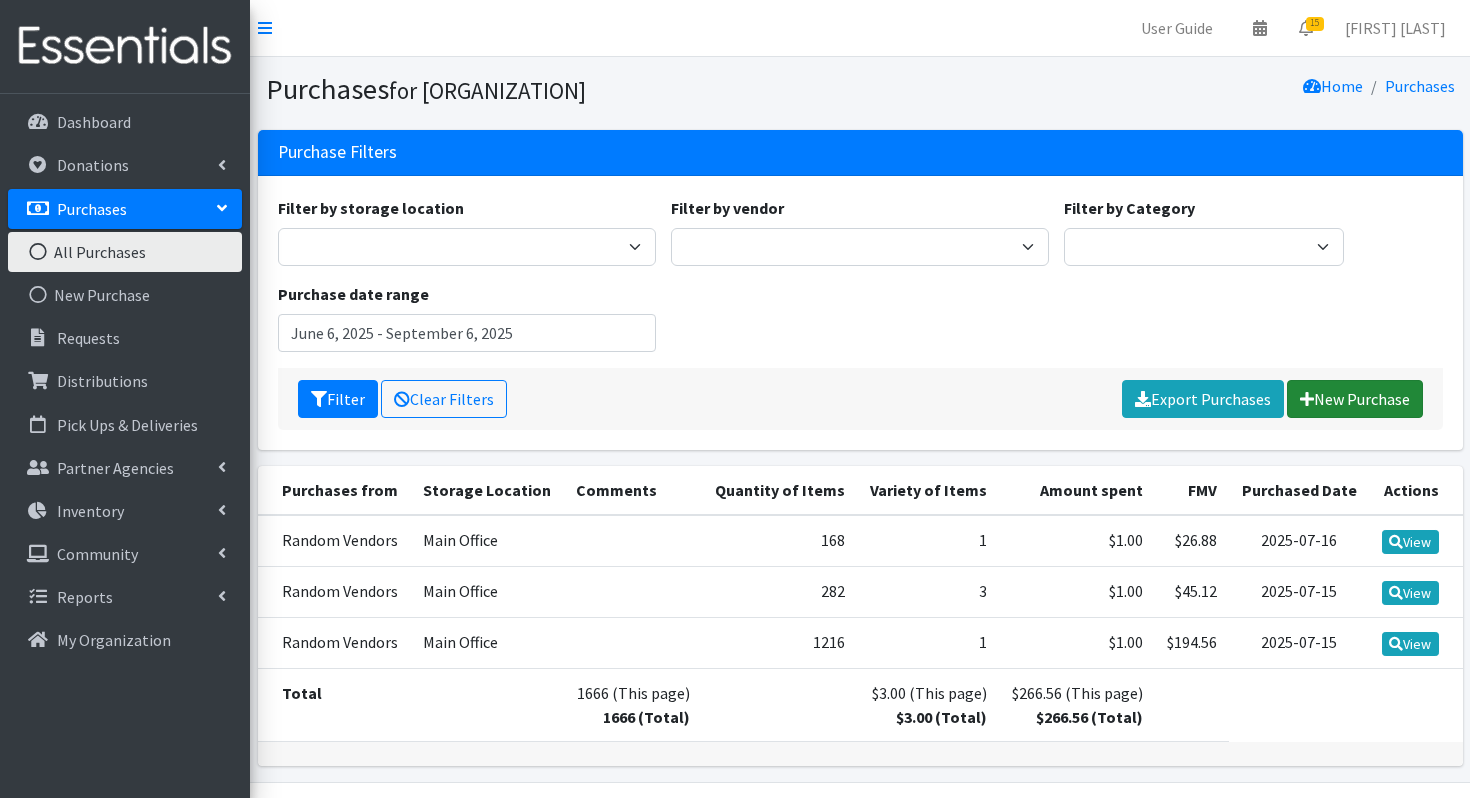 click on "New Purchase" at bounding box center (1355, 399) 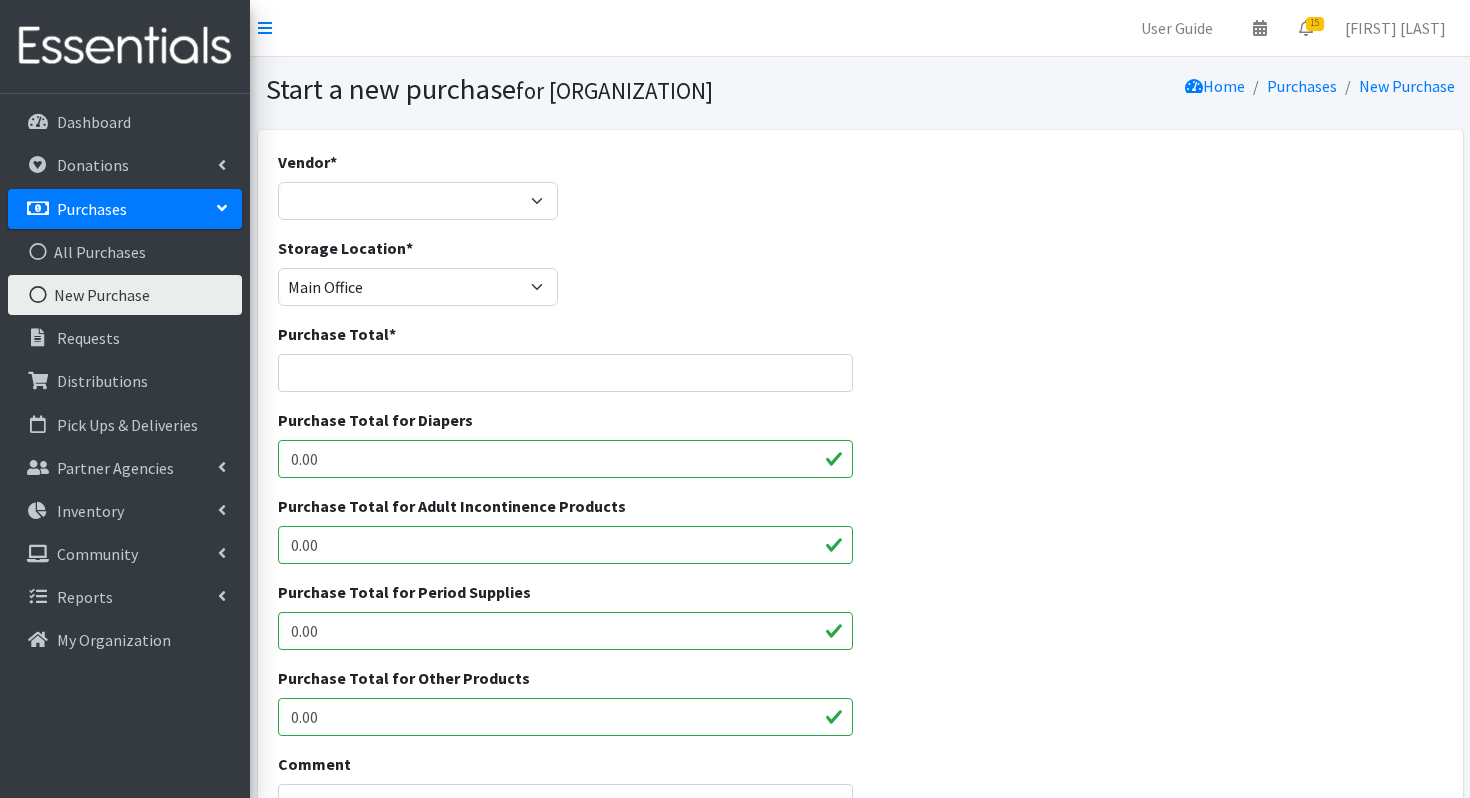 scroll, scrollTop: 0, scrollLeft: 0, axis: both 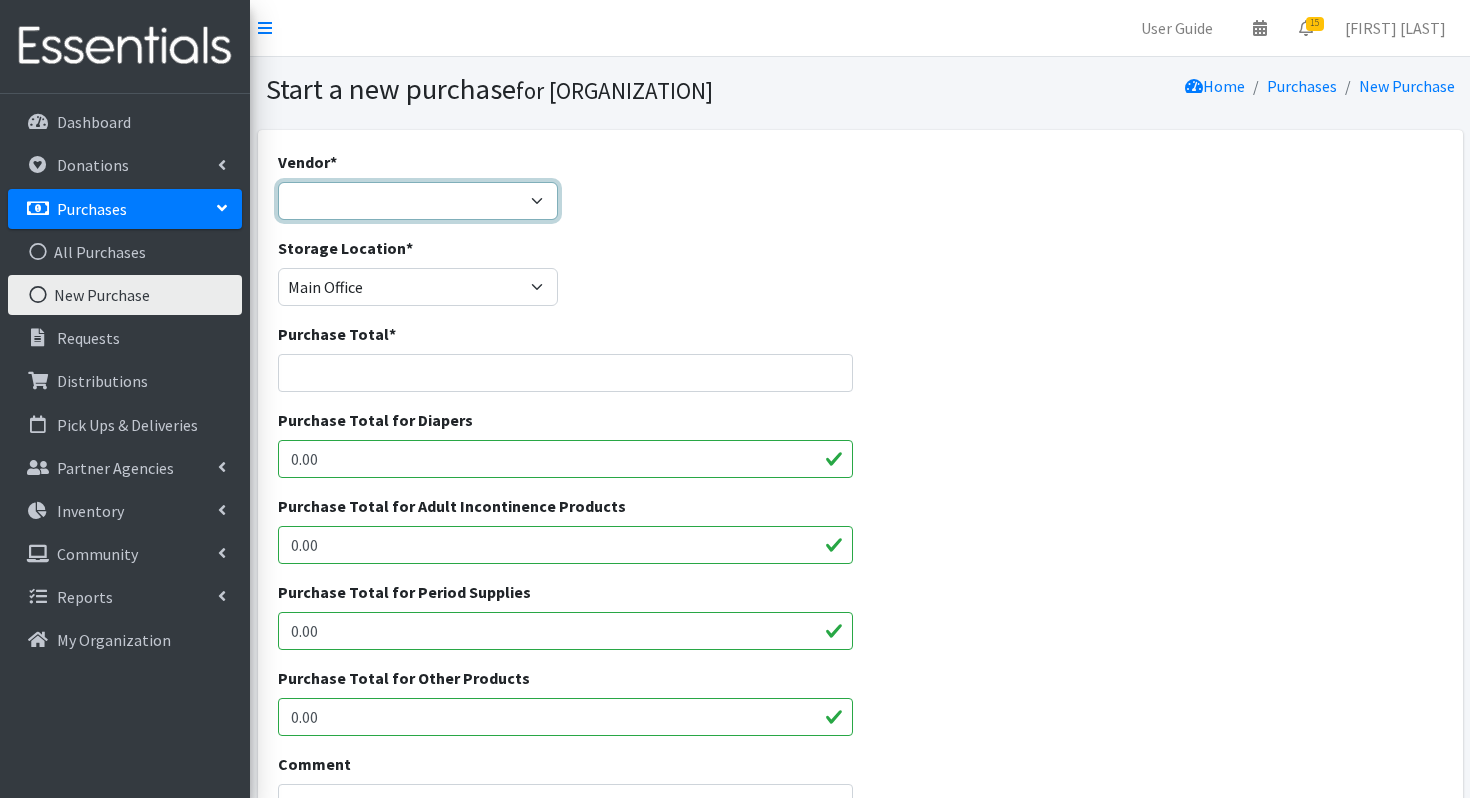 click on "Random Vendors ---Not Listed---" at bounding box center (418, 201) 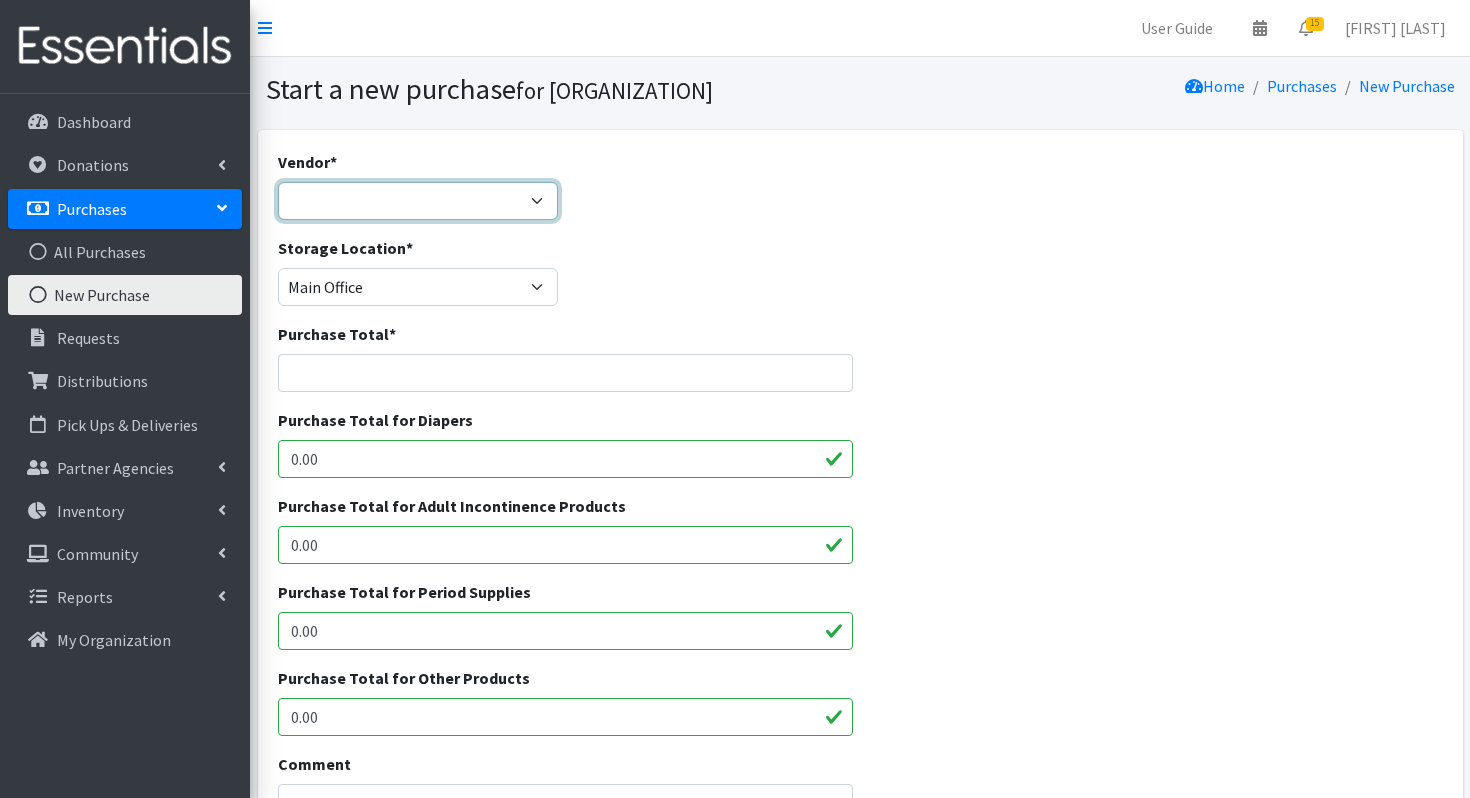 select on "613" 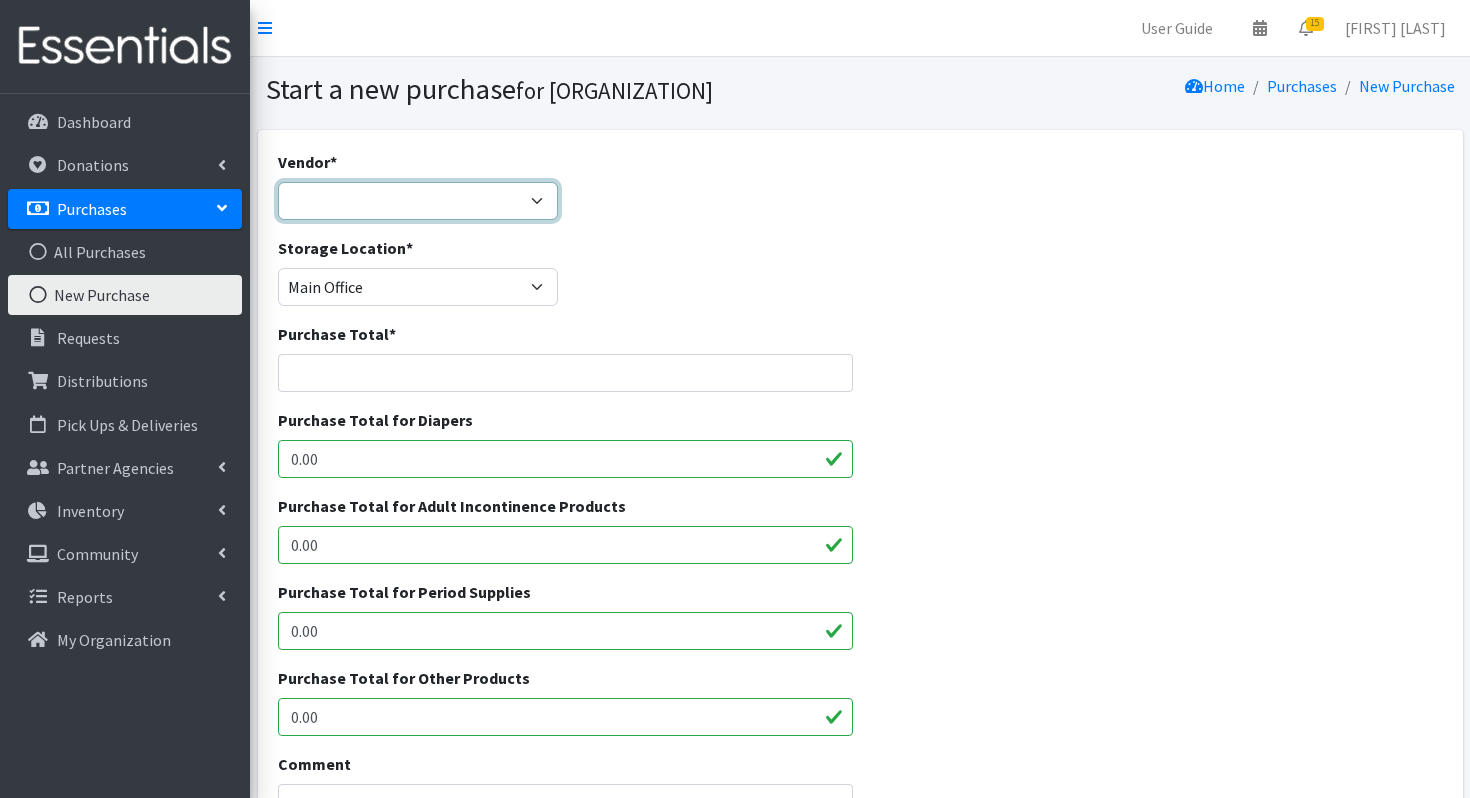 click on "Random Vendors ---Not Listed---" at bounding box center (418, 201) 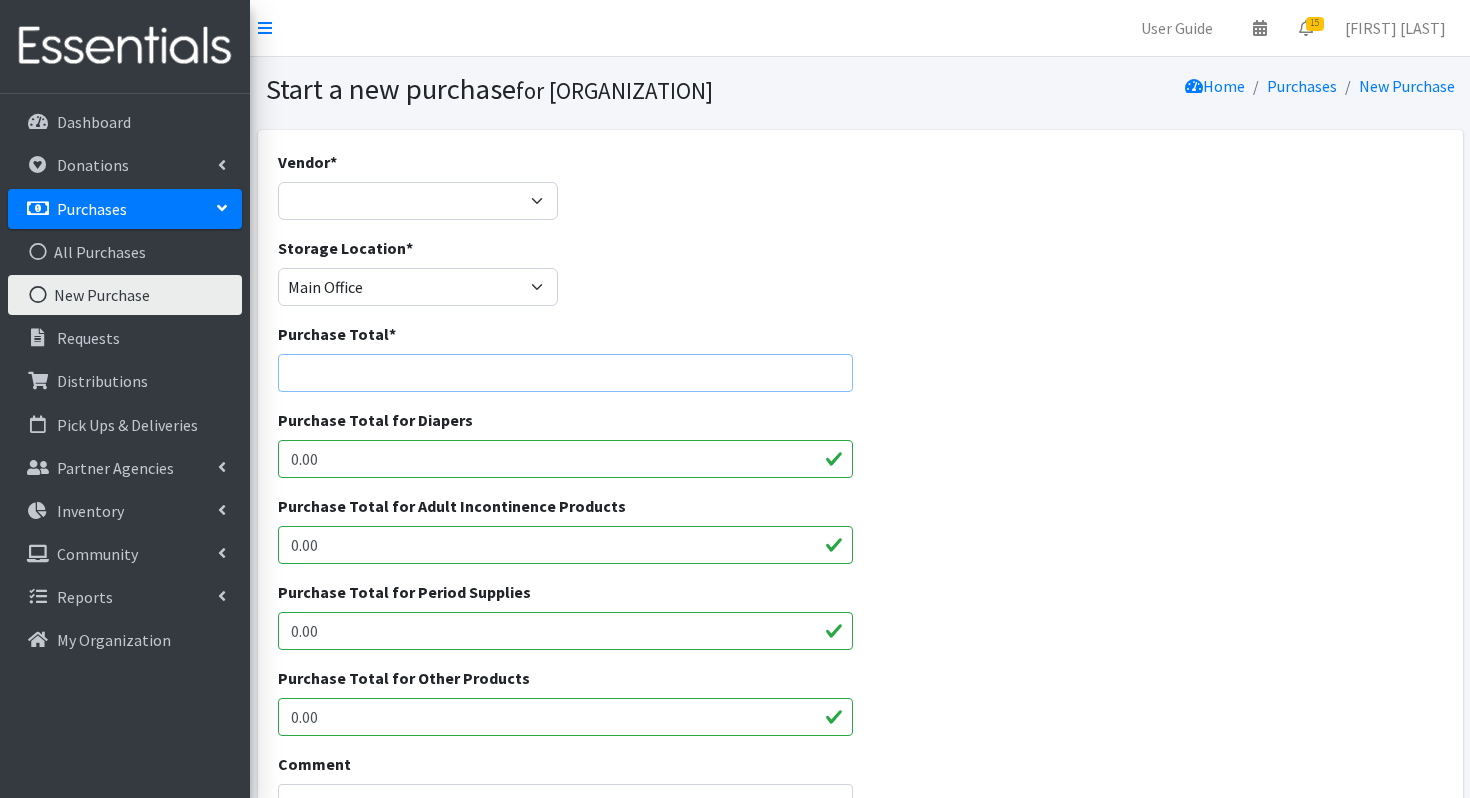 click on "Purchase Total  *" at bounding box center (565, 373) 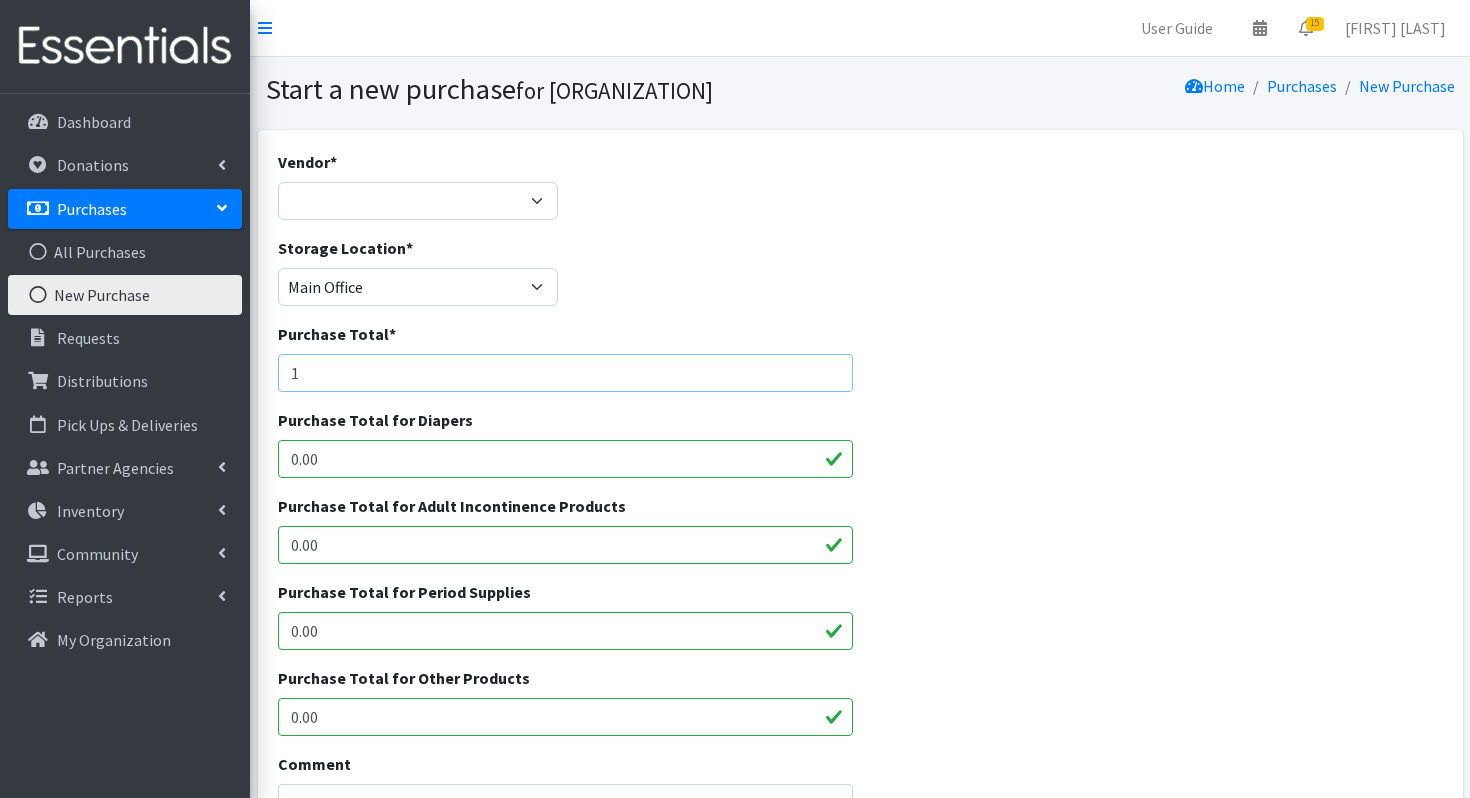 type on "1" 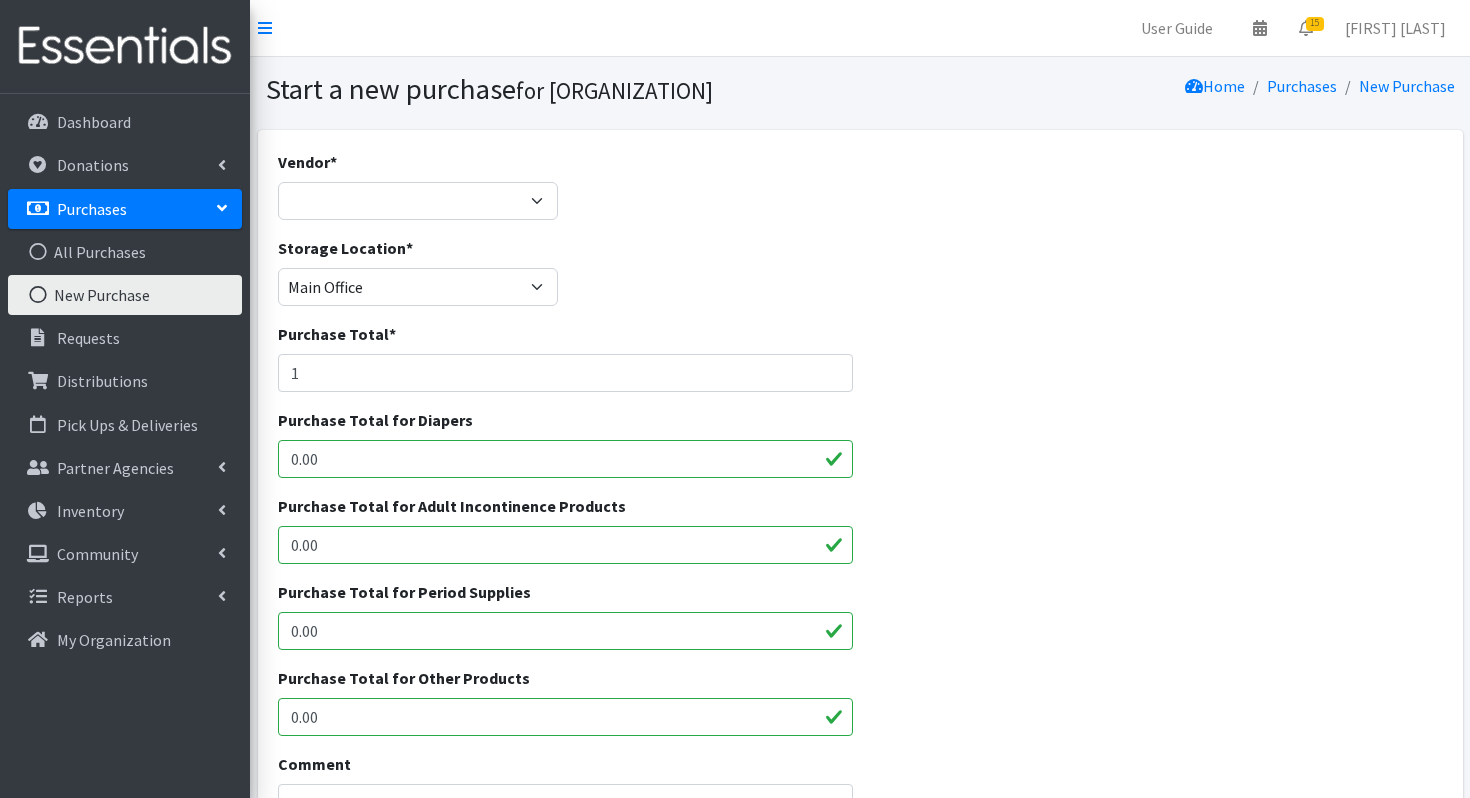 click on "Purchase Total for Diapers" at bounding box center (375, 420) 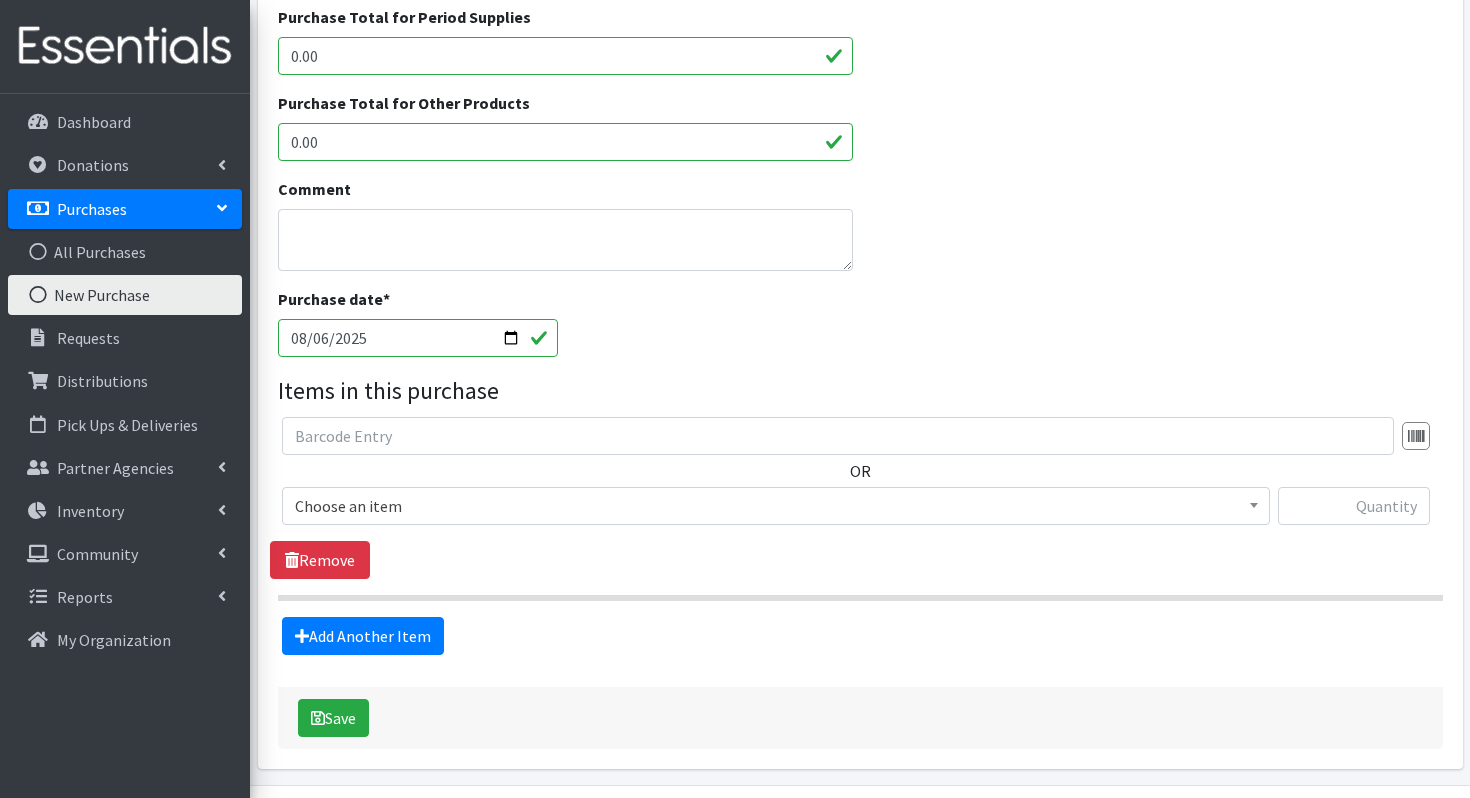 scroll, scrollTop: 581, scrollLeft: 0, axis: vertical 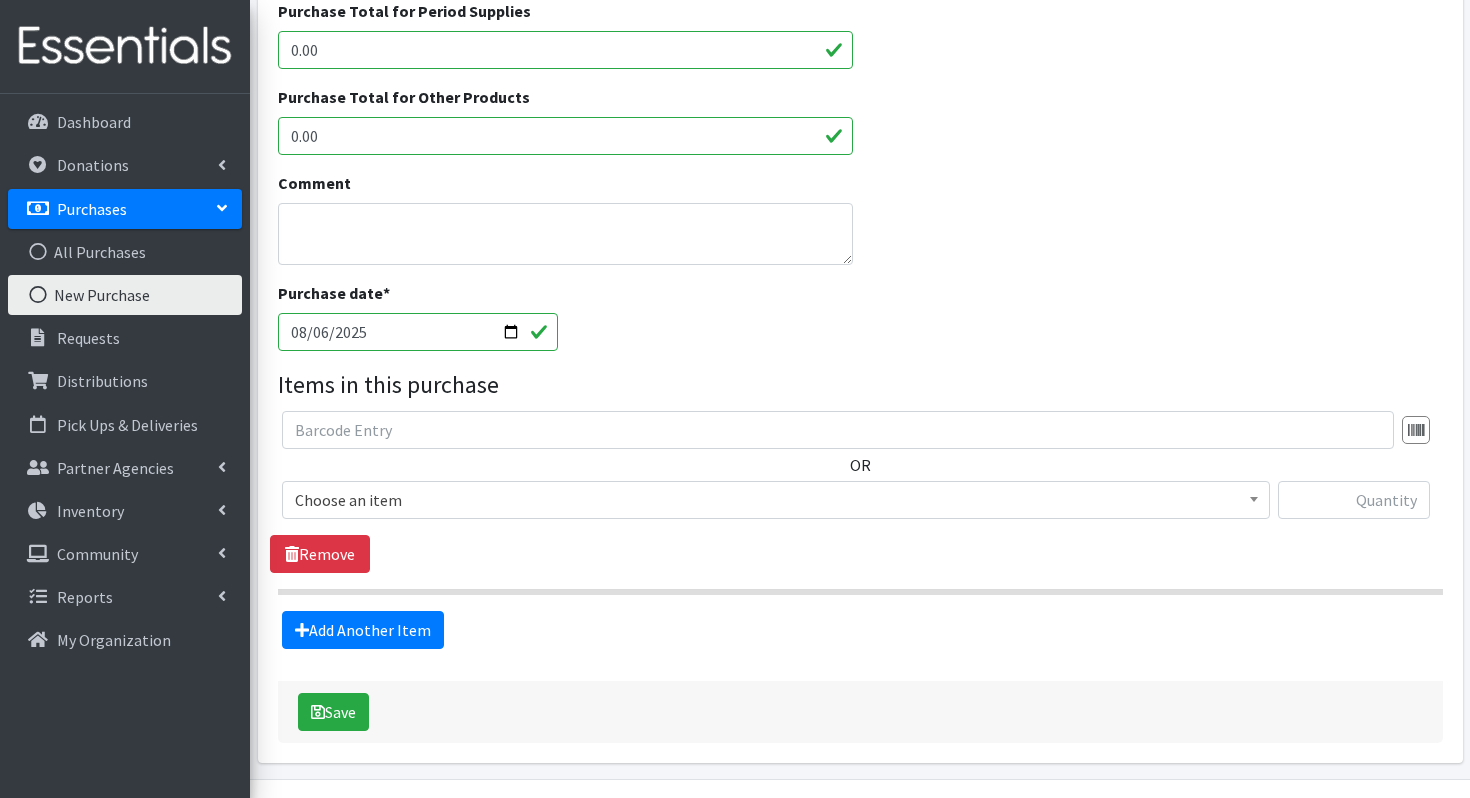 click on "Choose an item" at bounding box center (776, 500) 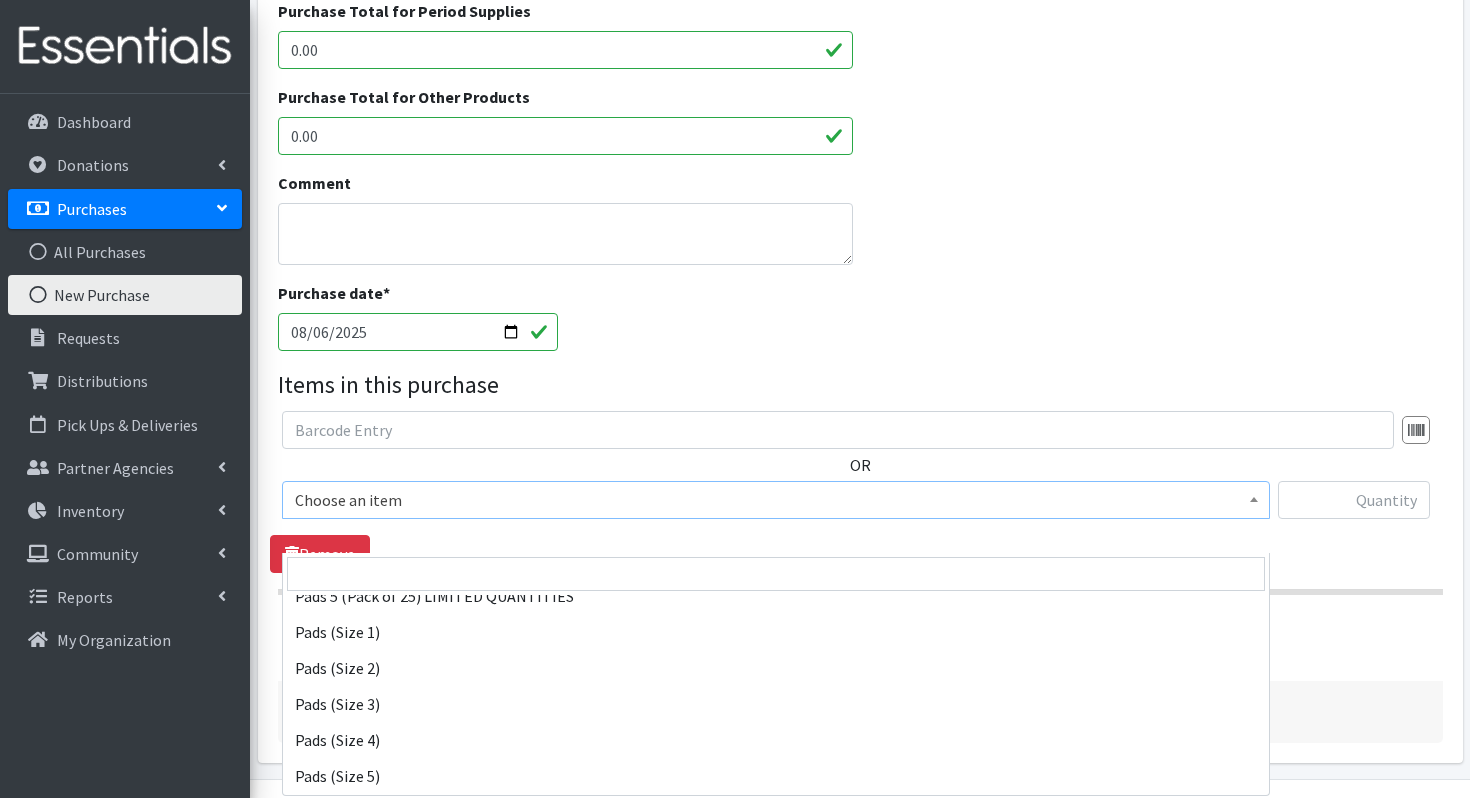 scroll, scrollTop: 316, scrollLeft: 0, axis: vertical 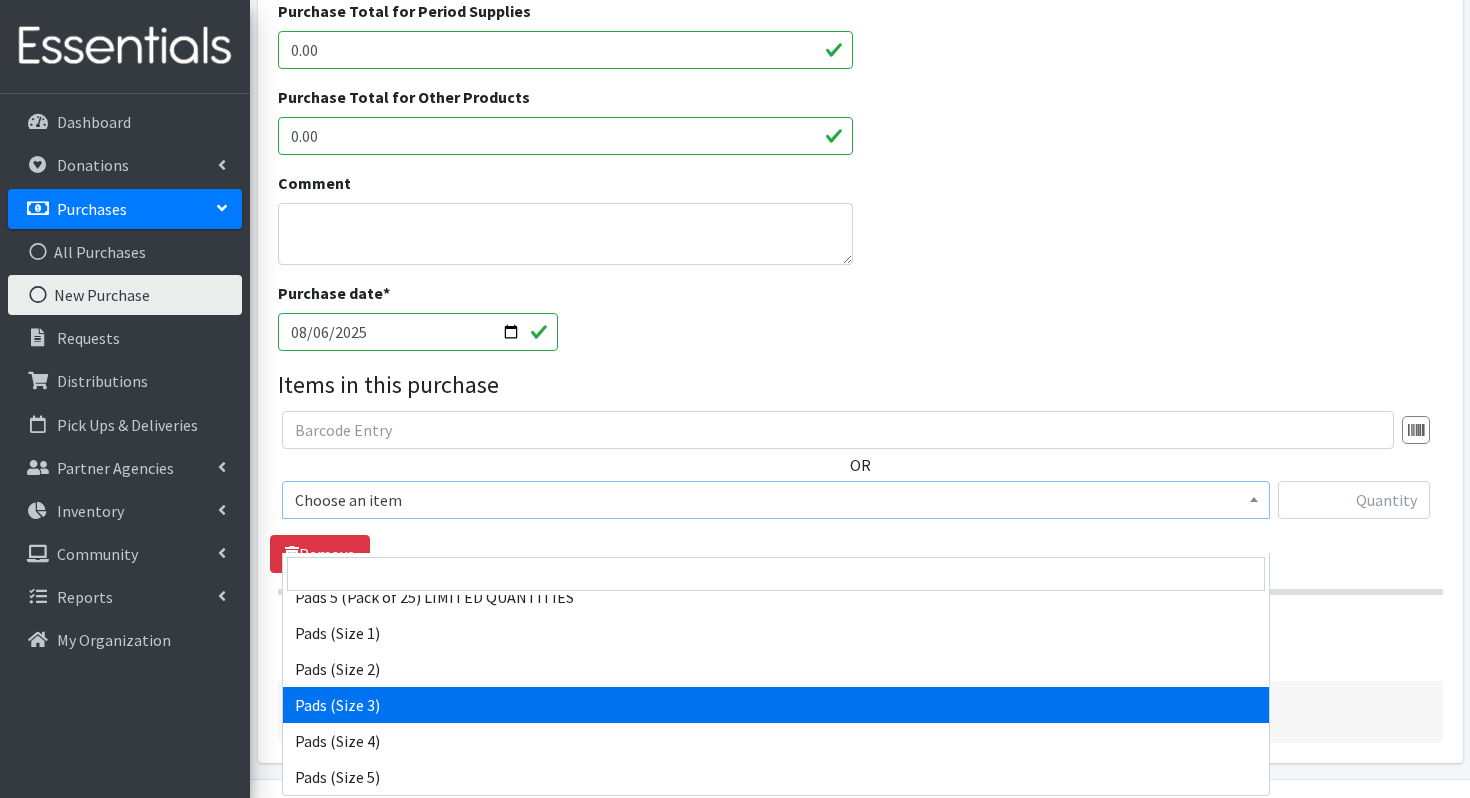 select on "13215" 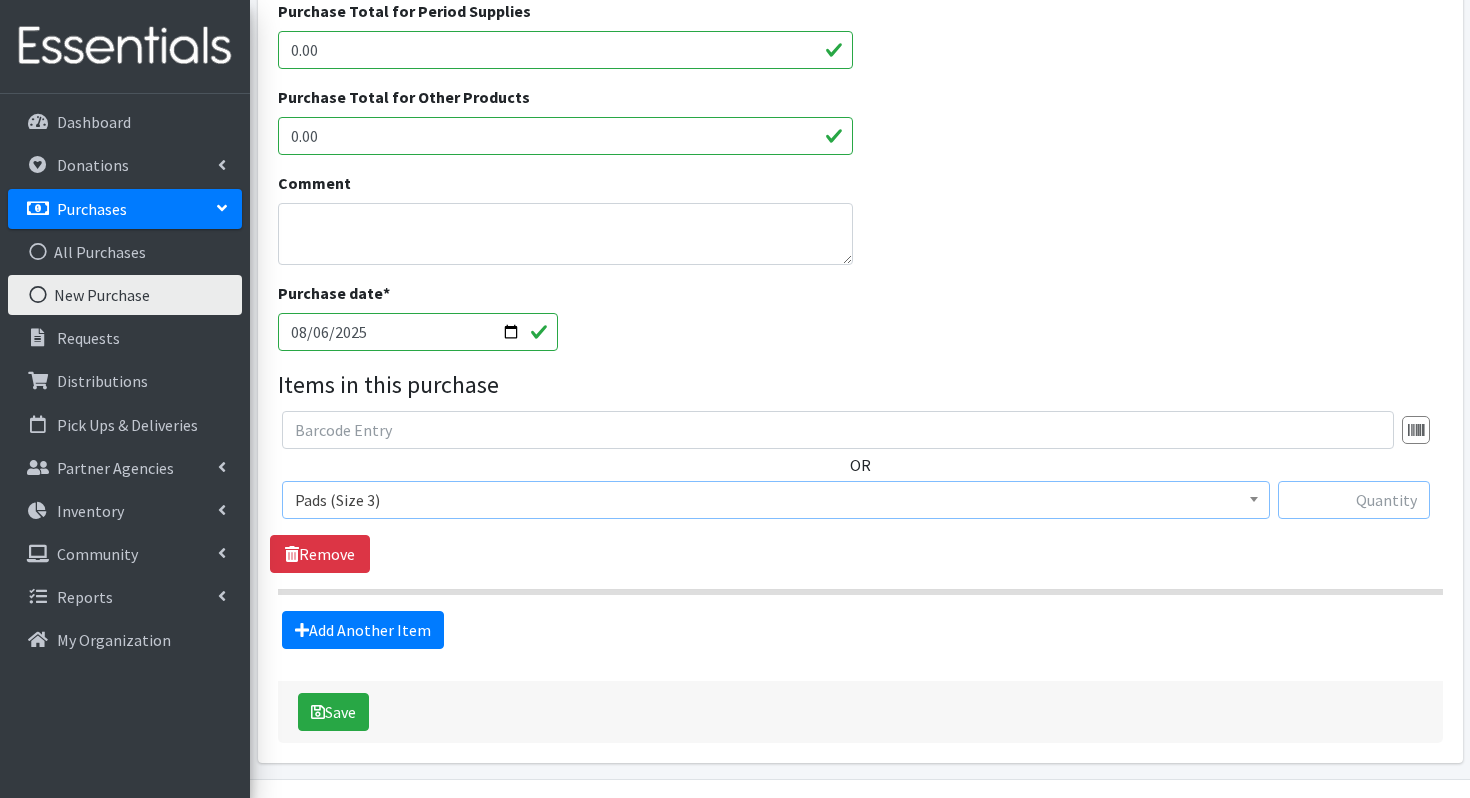 click at bounding box center [1354, 500] 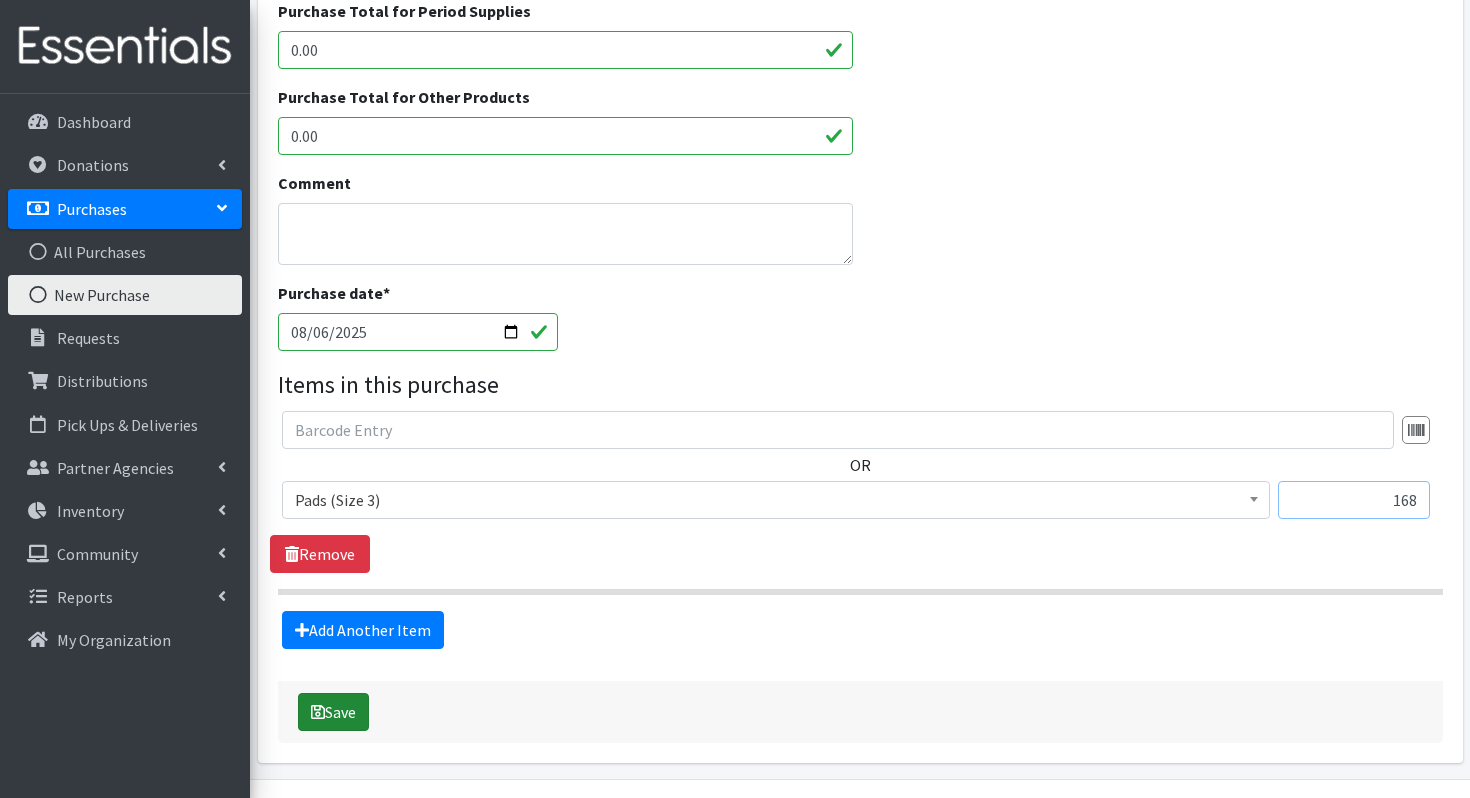 type on "168" 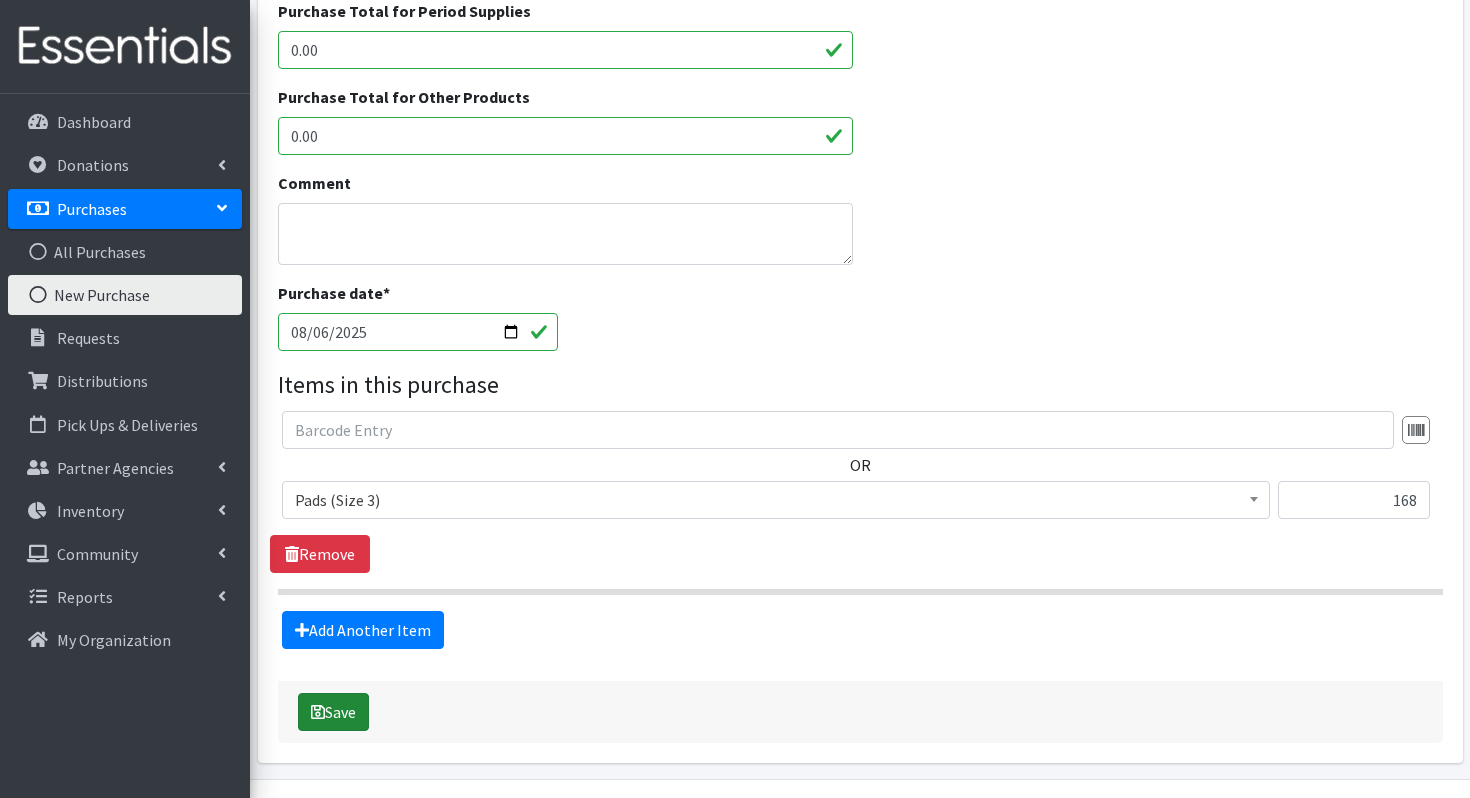 click on "Save" at bounding box center (333, 712) 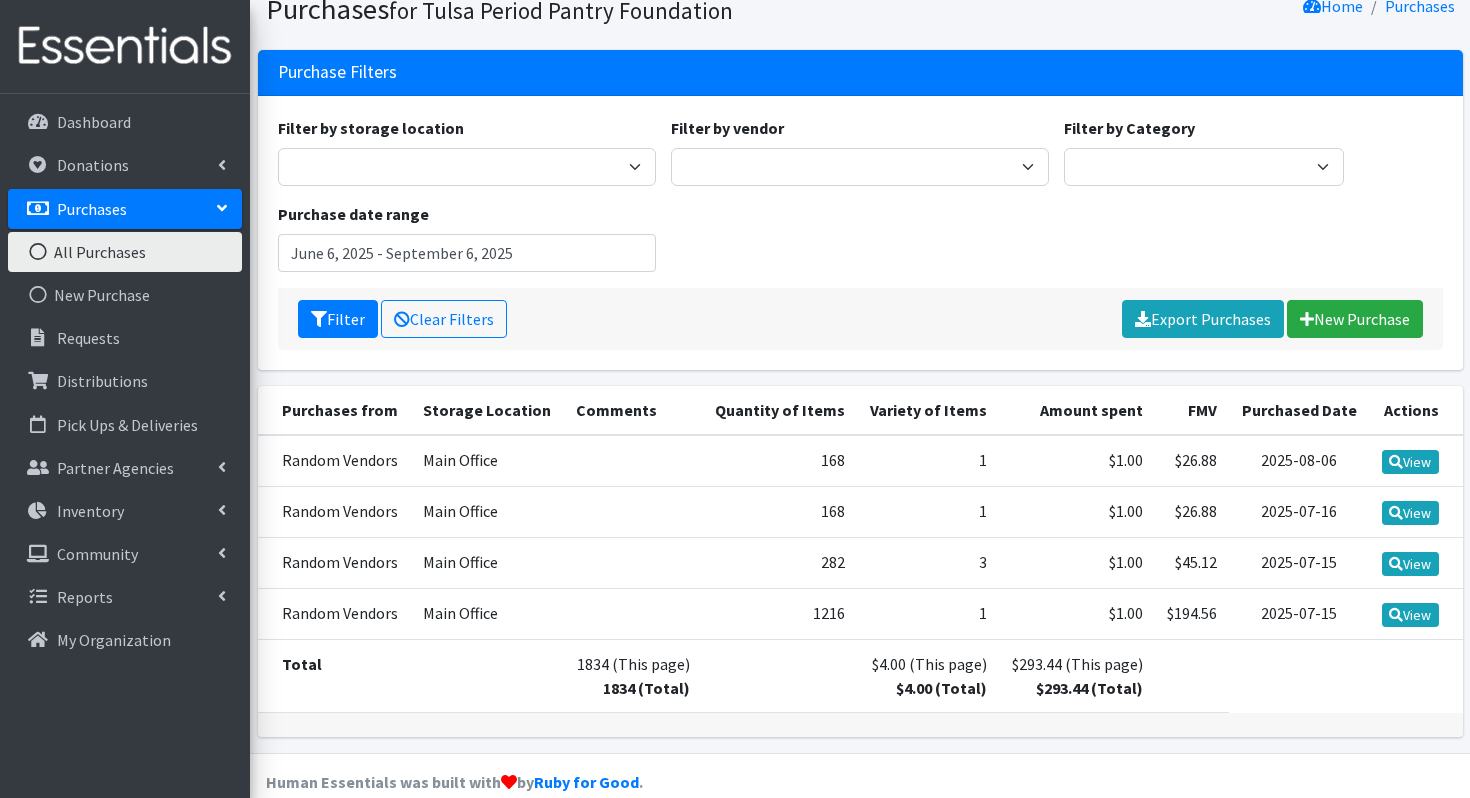 scroll, scrollTop: 95, scrollLeft: 0, axis: vertical 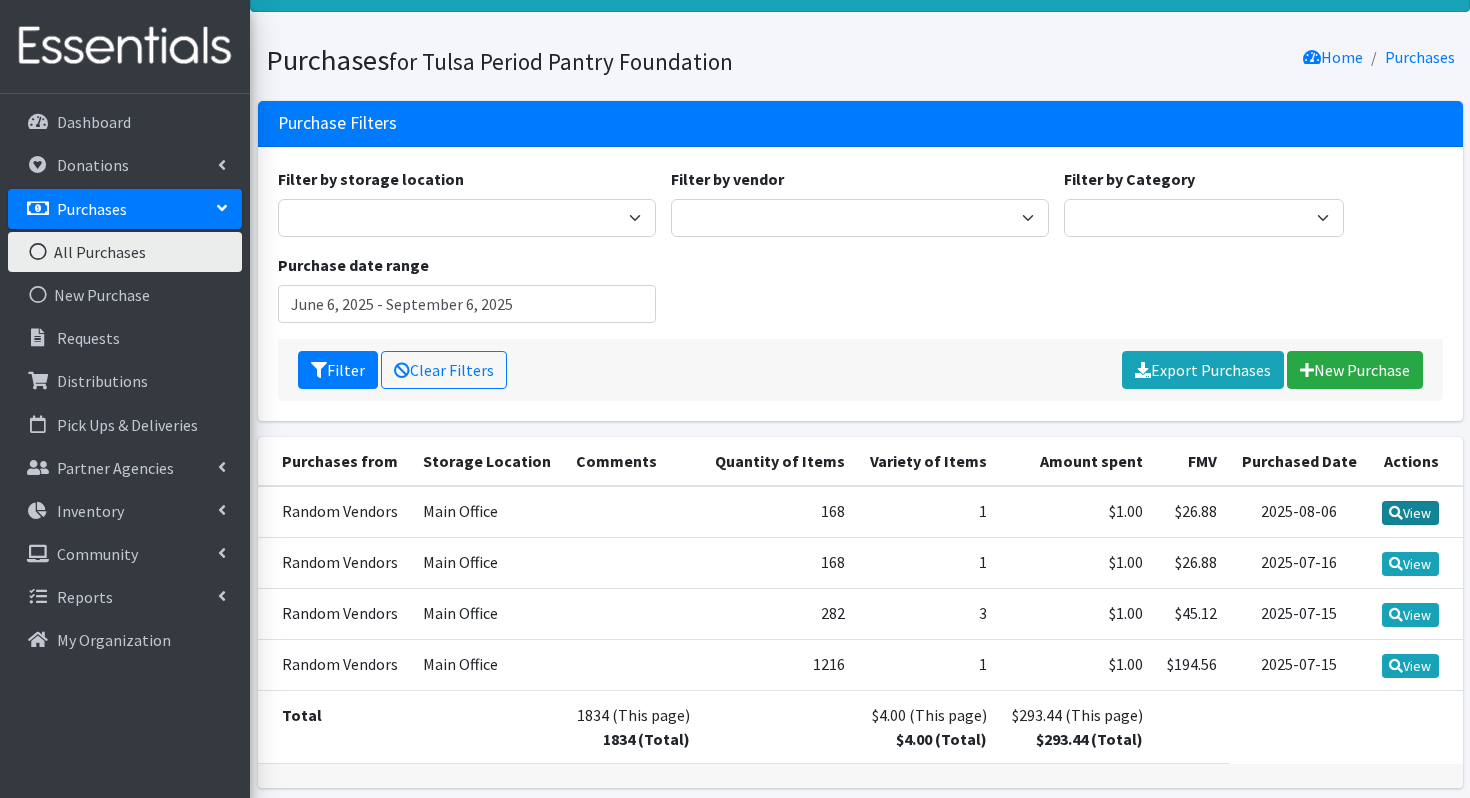 click on "View" at bounding box center (1410, 513) 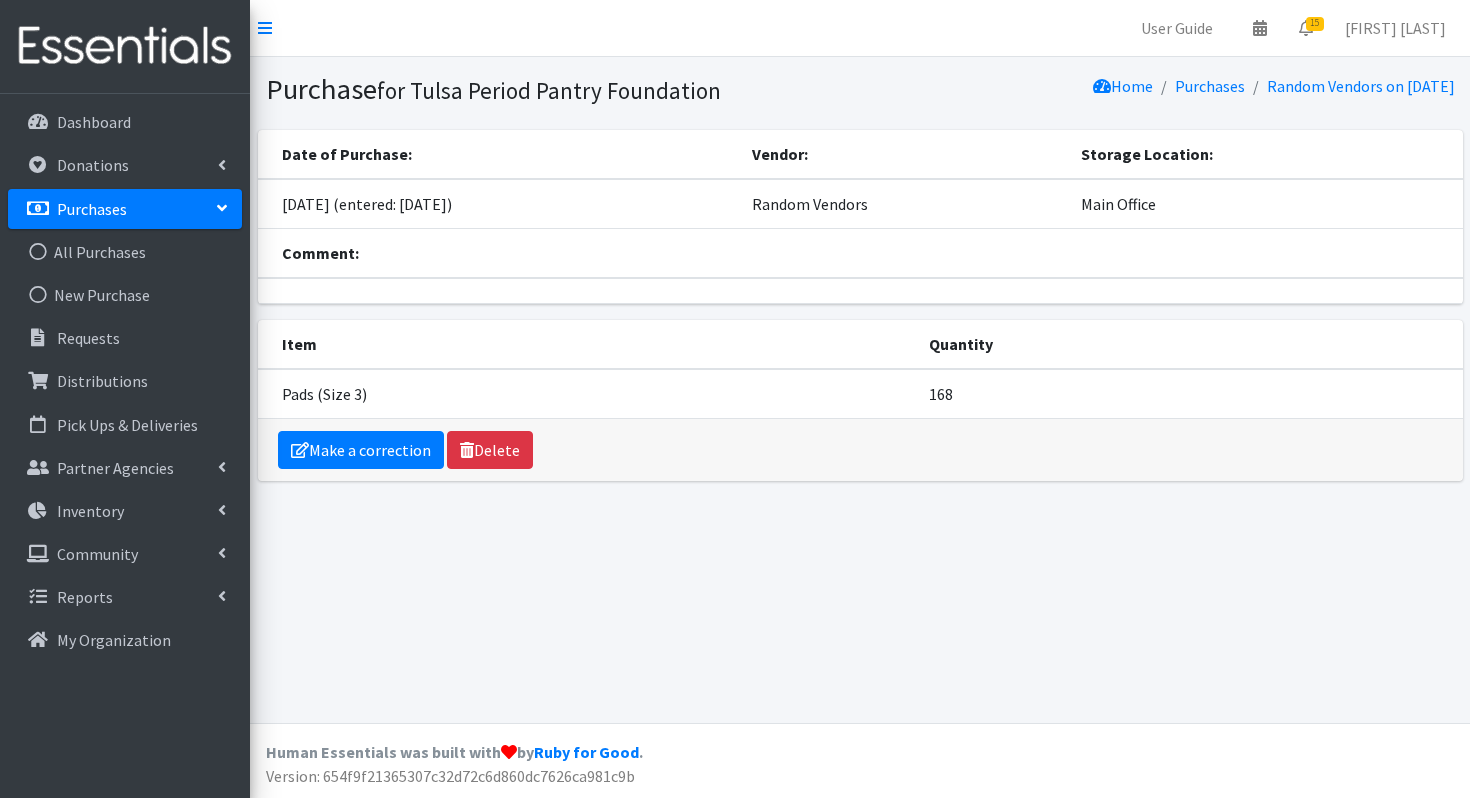 scroll, scrollTop: 0, scrollLeft: 0, axis: both 